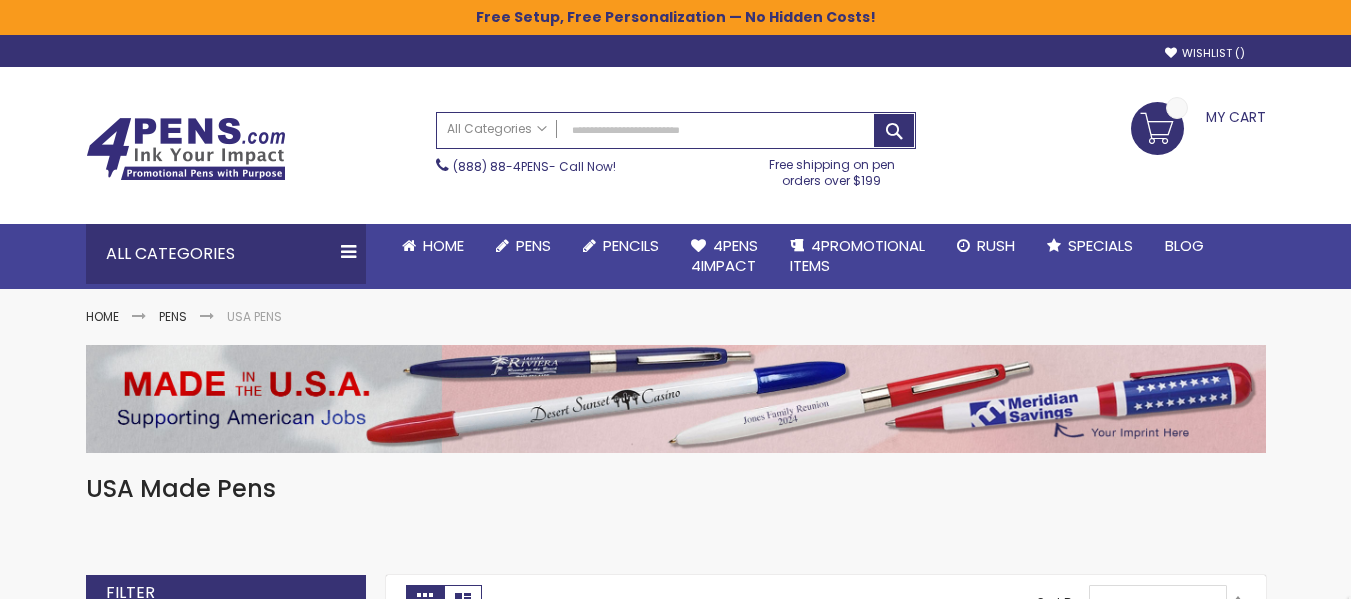 scroll, scrollTop: 0, scrollLeft: 0, axis: both 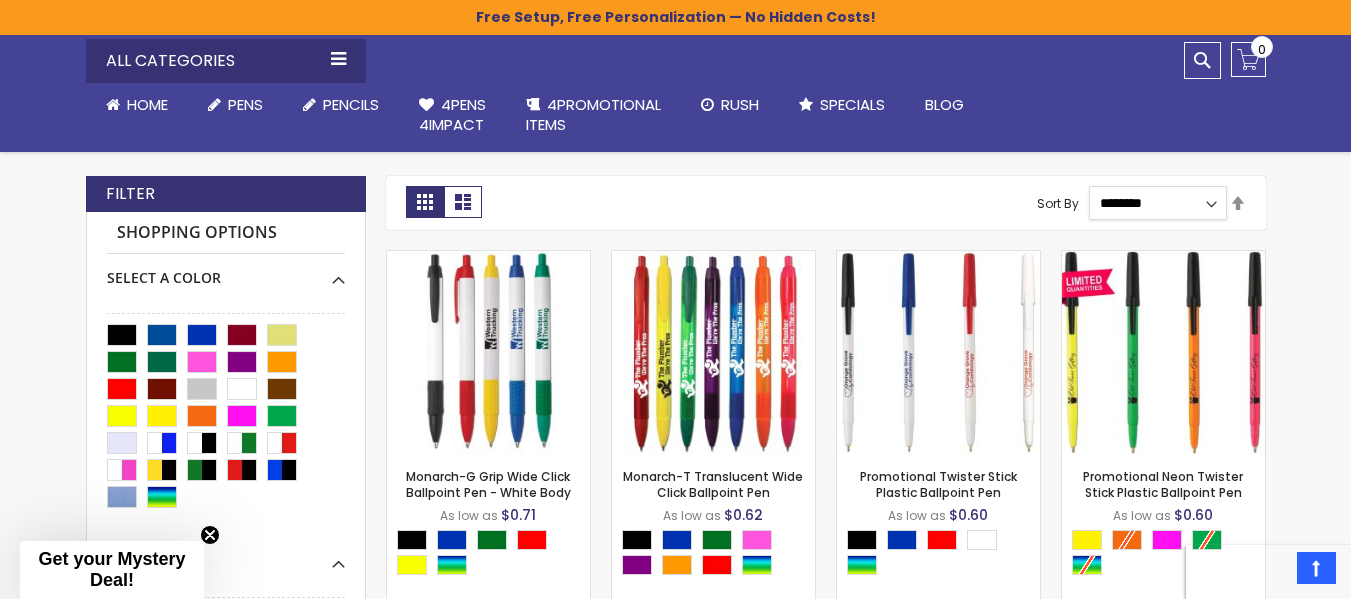 click on "**********" at bounding box center [1158, 203] 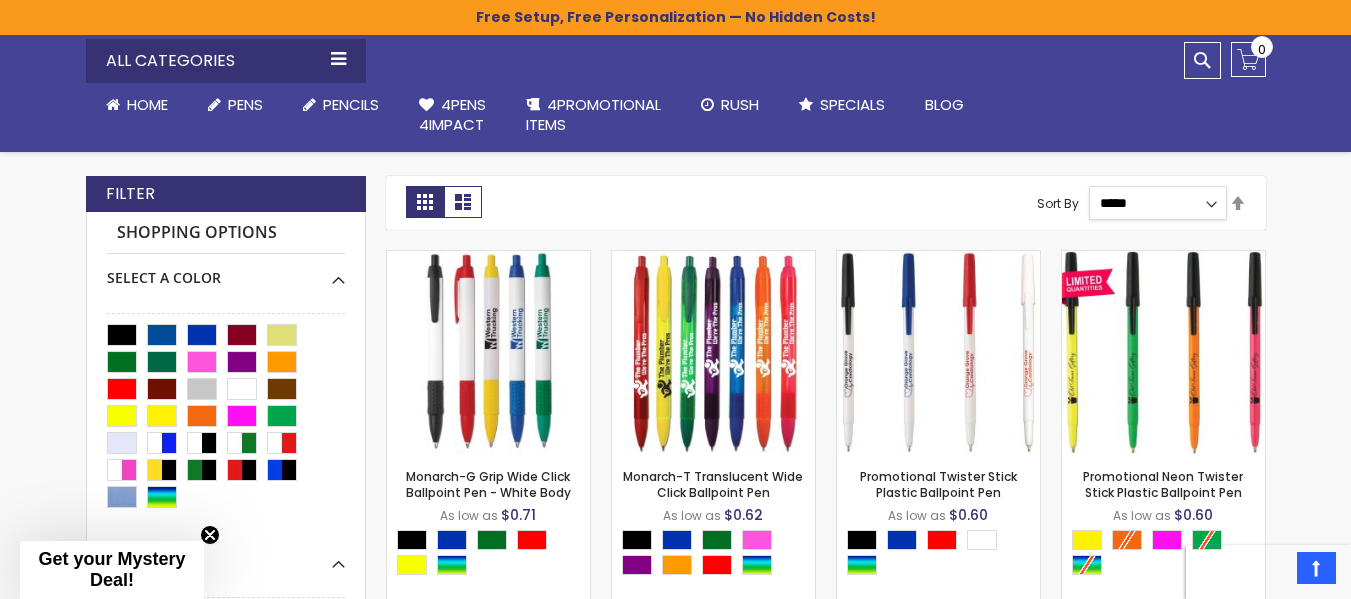 click on "**********" at bounding box center (1158, 203) 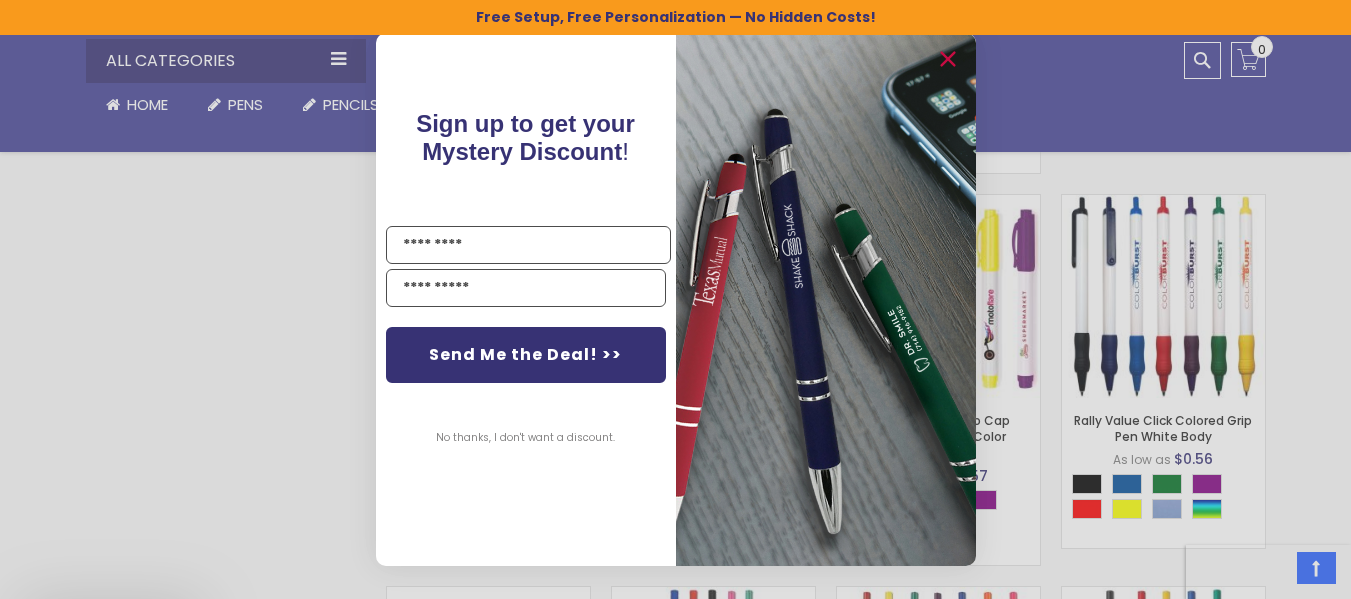 scroll, scrollTop: 1316, scrollLeft: 0, axis: vertical 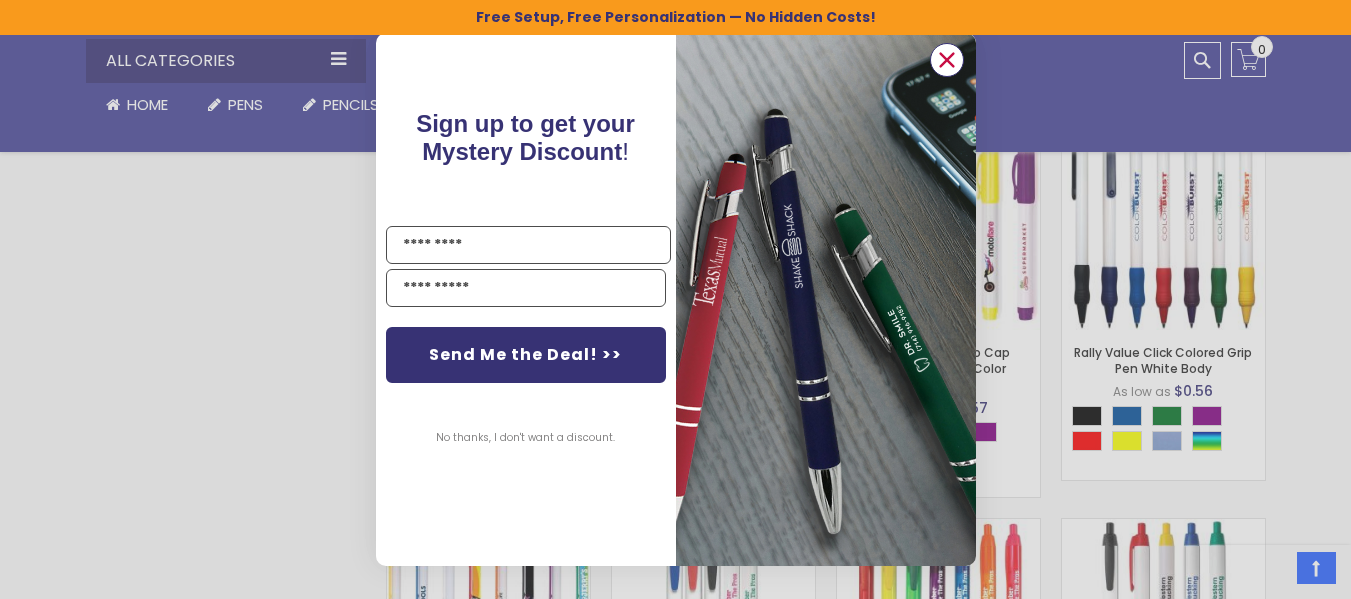click 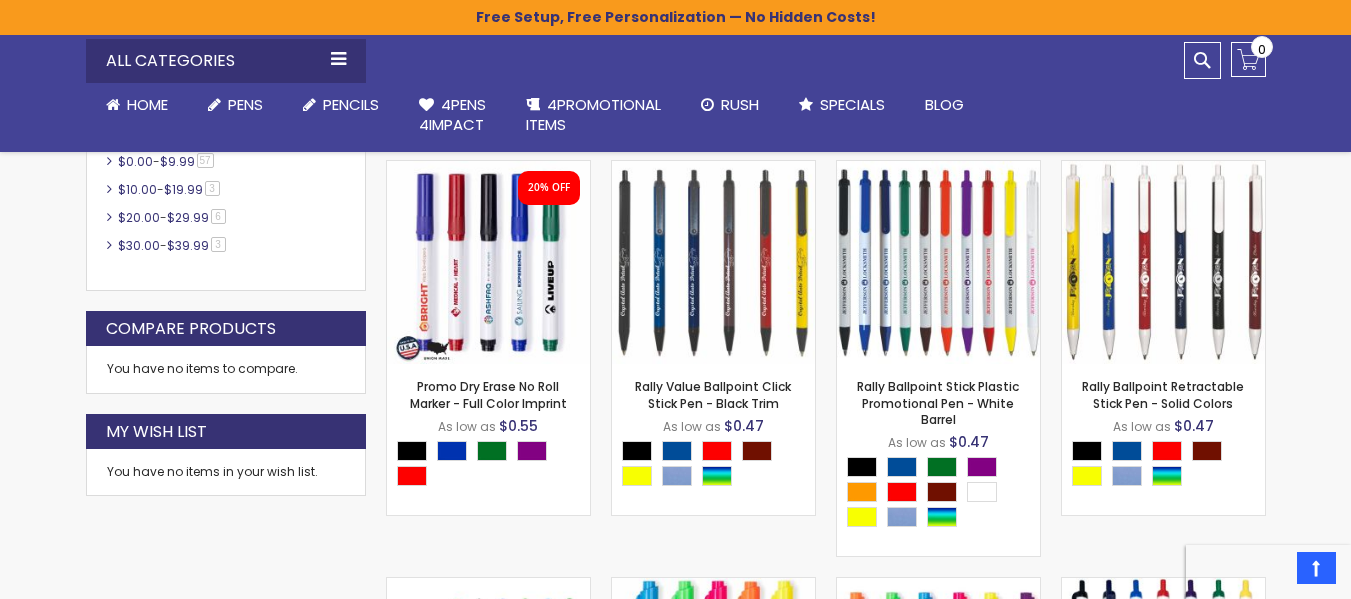 scroll, scrollTop: 816, scrollLeft: 0, axis: vertical 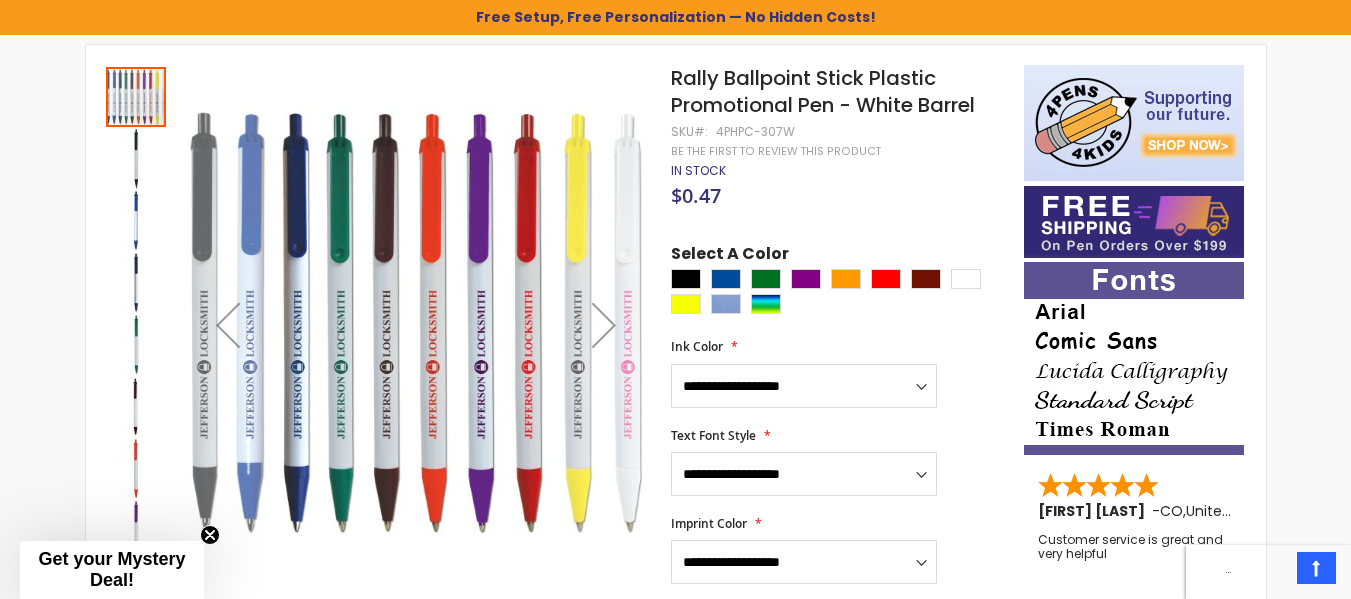 click at bounding box center [136, 159] 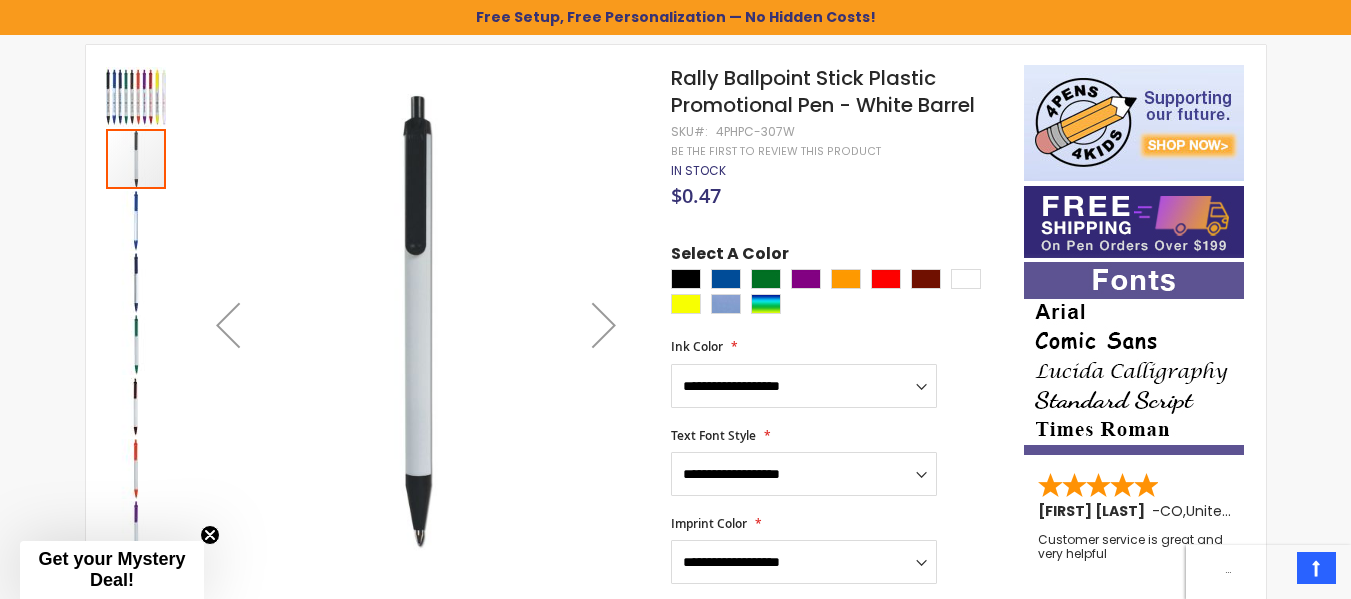 click at bounding box center (136, 221) 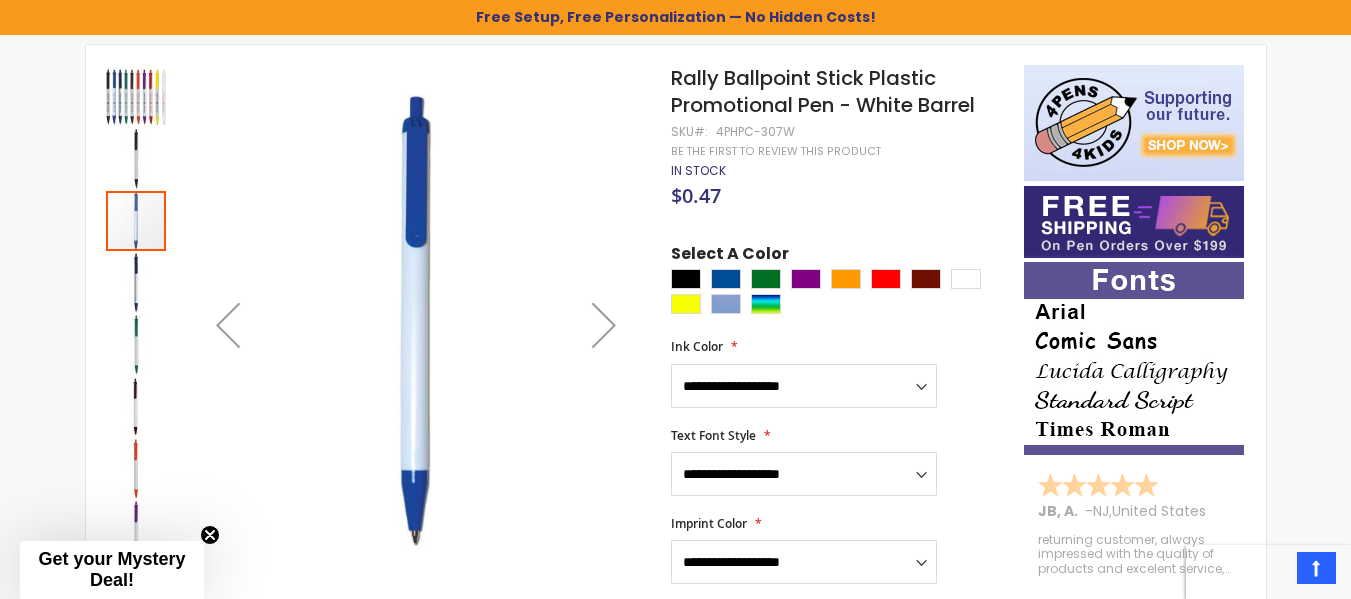 click at bounding box center [136, 283] 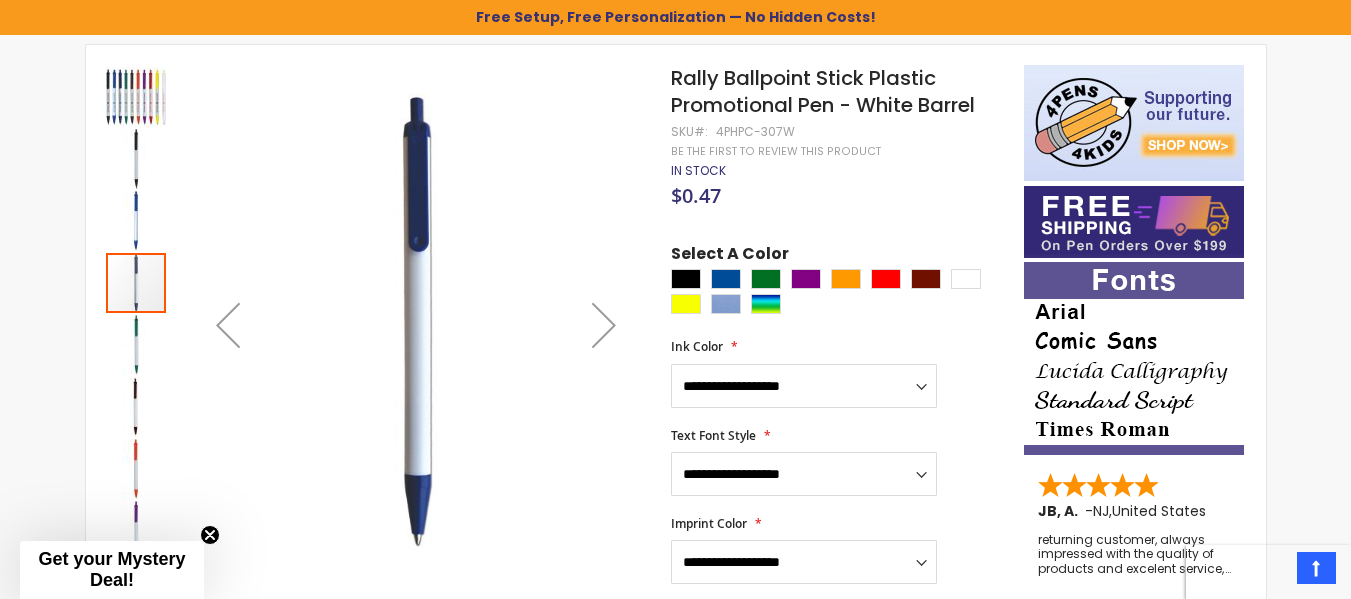 click at bounding box center [136, 97] 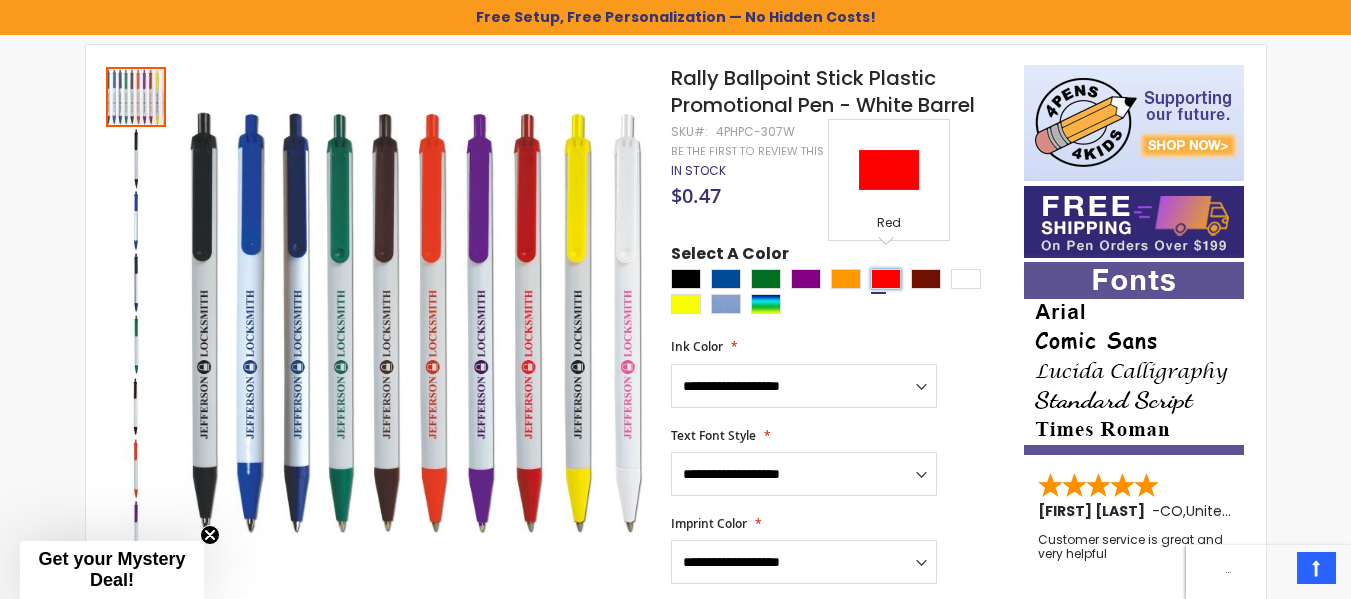 click at bounding box center (886, 279) 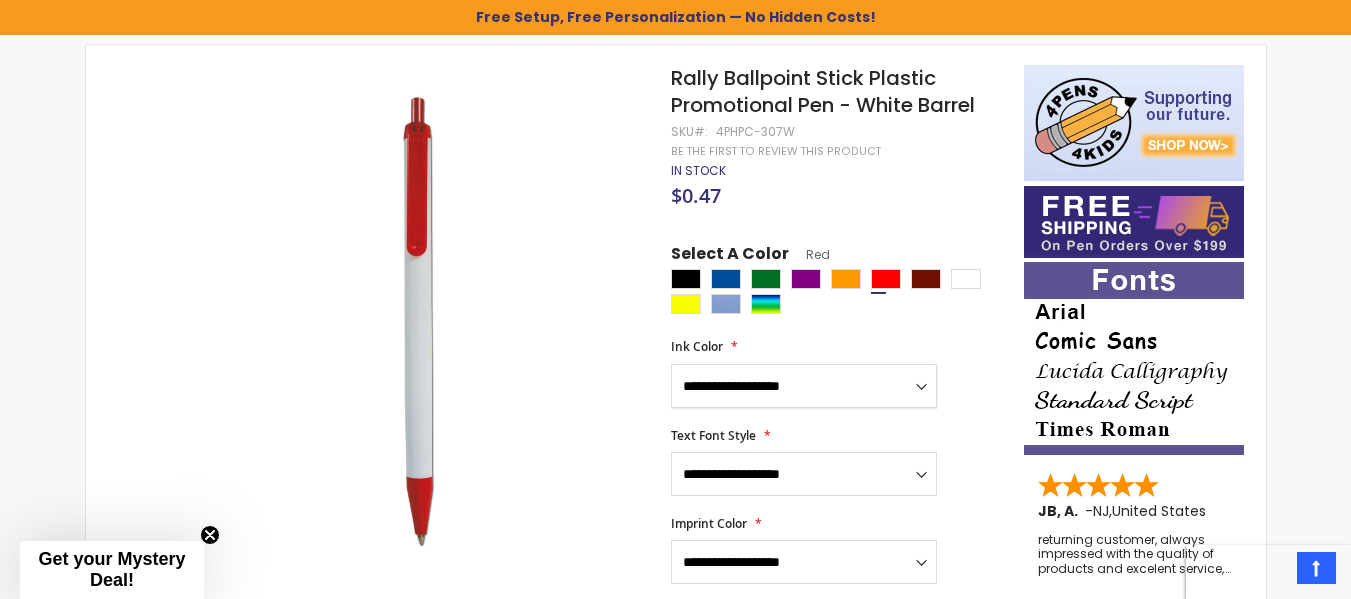 click on "**********" at bounding box center [804, 386] 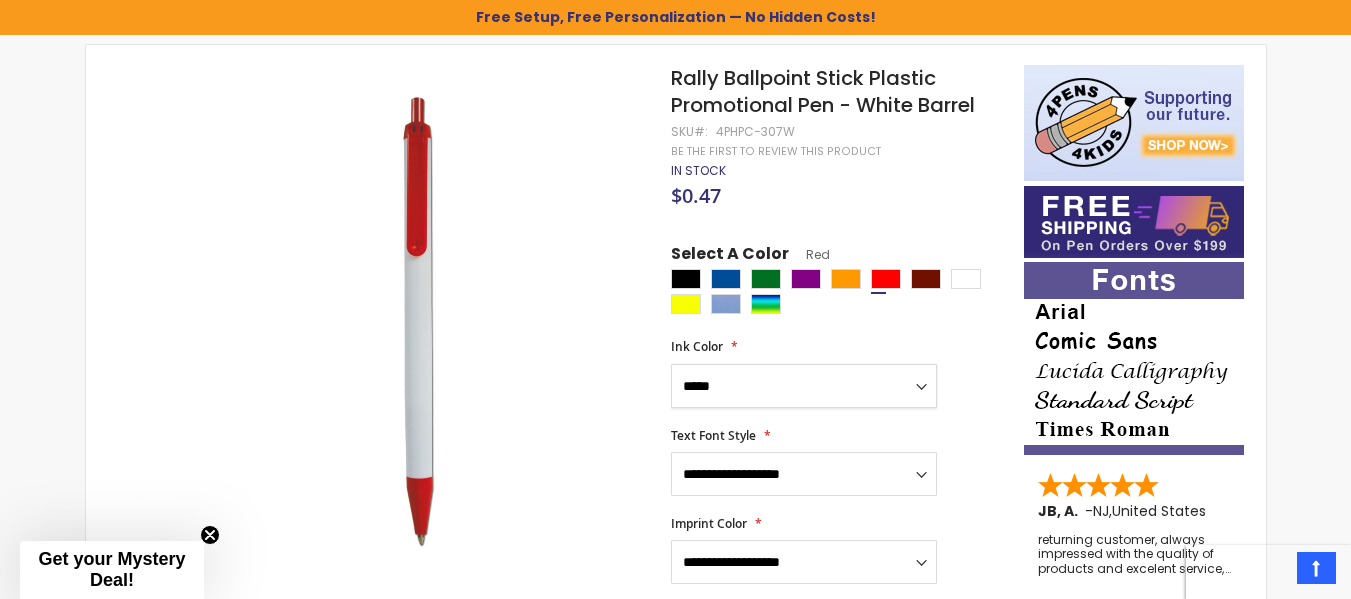 click on "**********" at bounding box center (804, 386) 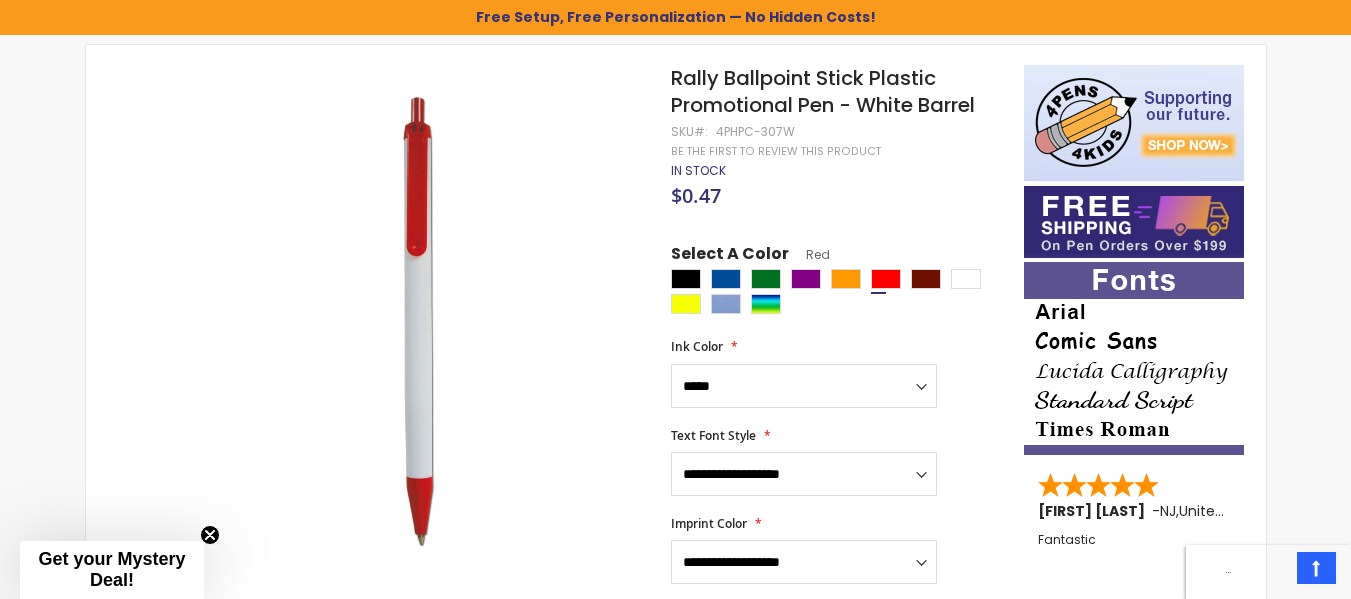 click on "**********" at bounding box center [837, 698] 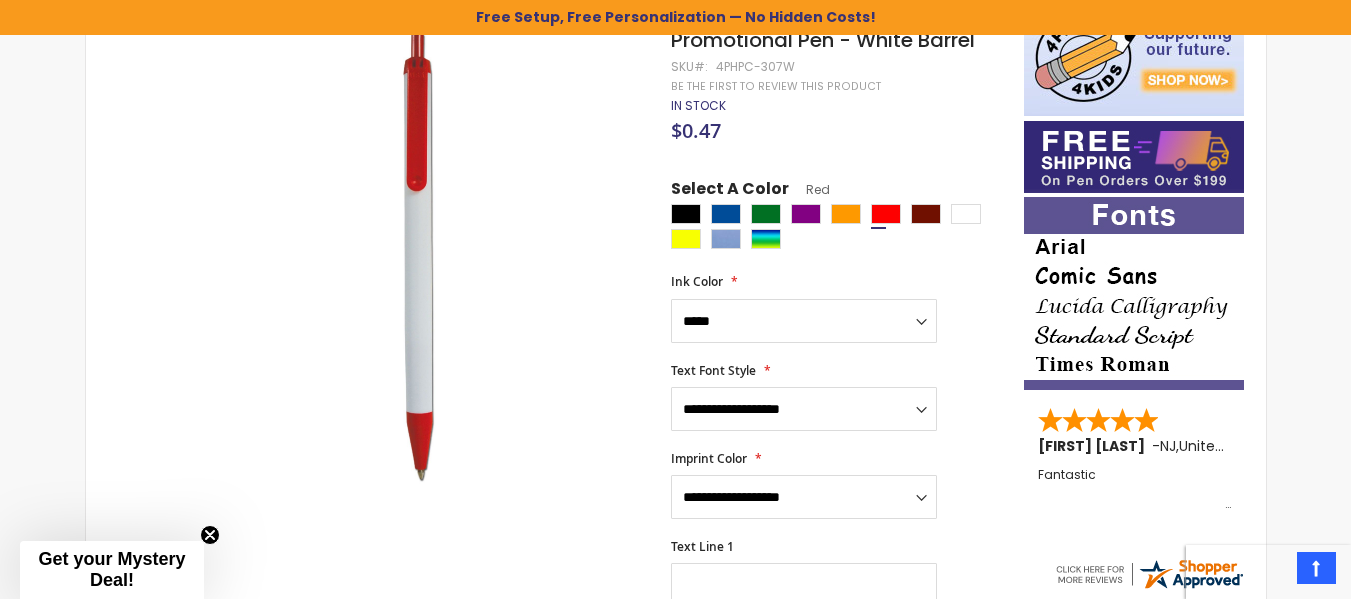 scroll, scrollTop: 400, scrollLeft: 0, axis: vertical 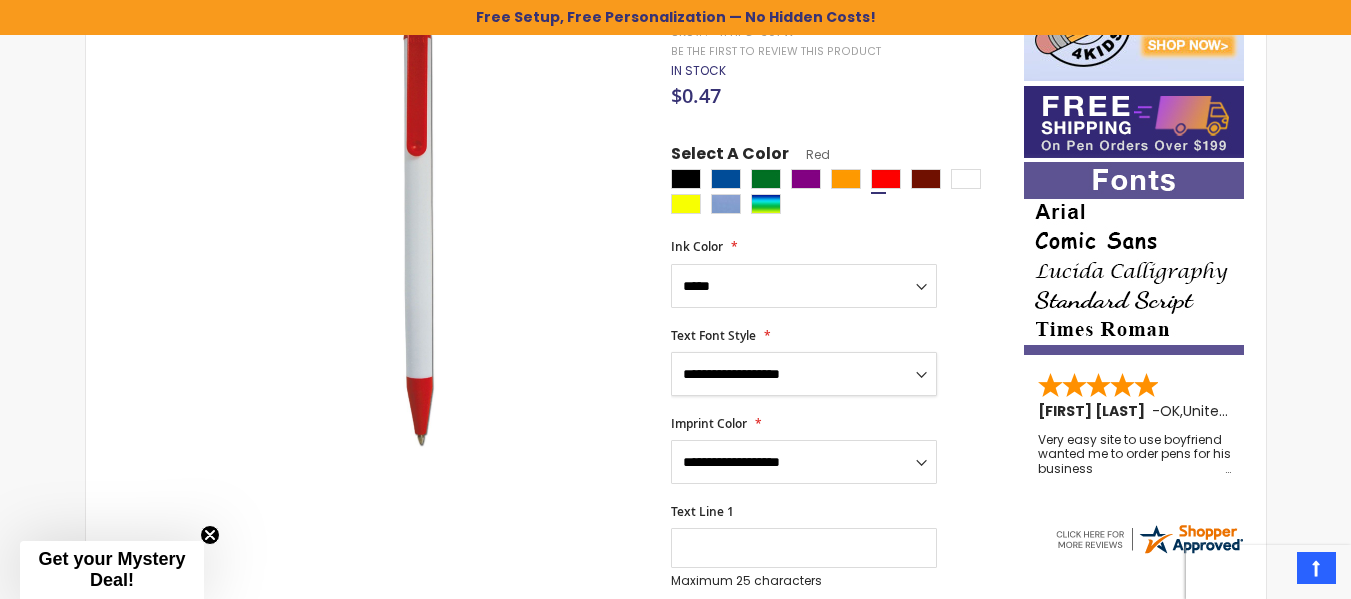click on "**********" at bounding box center (804, 374) 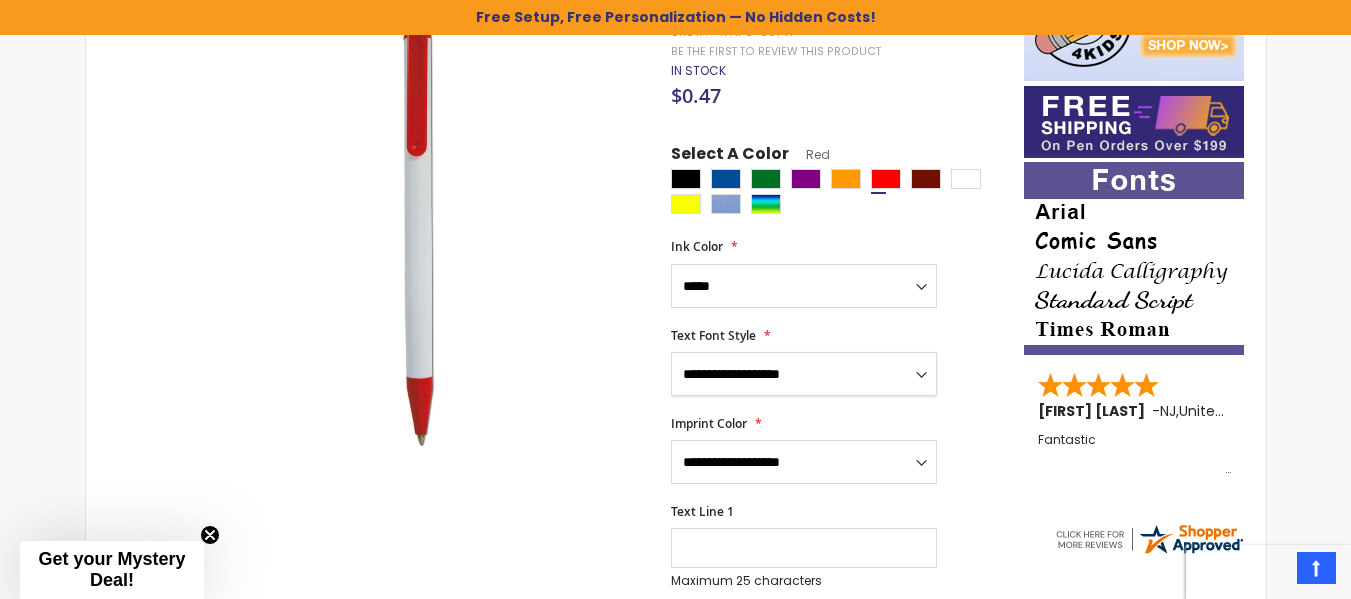 click on "**********" at bounding box center [804, 374] 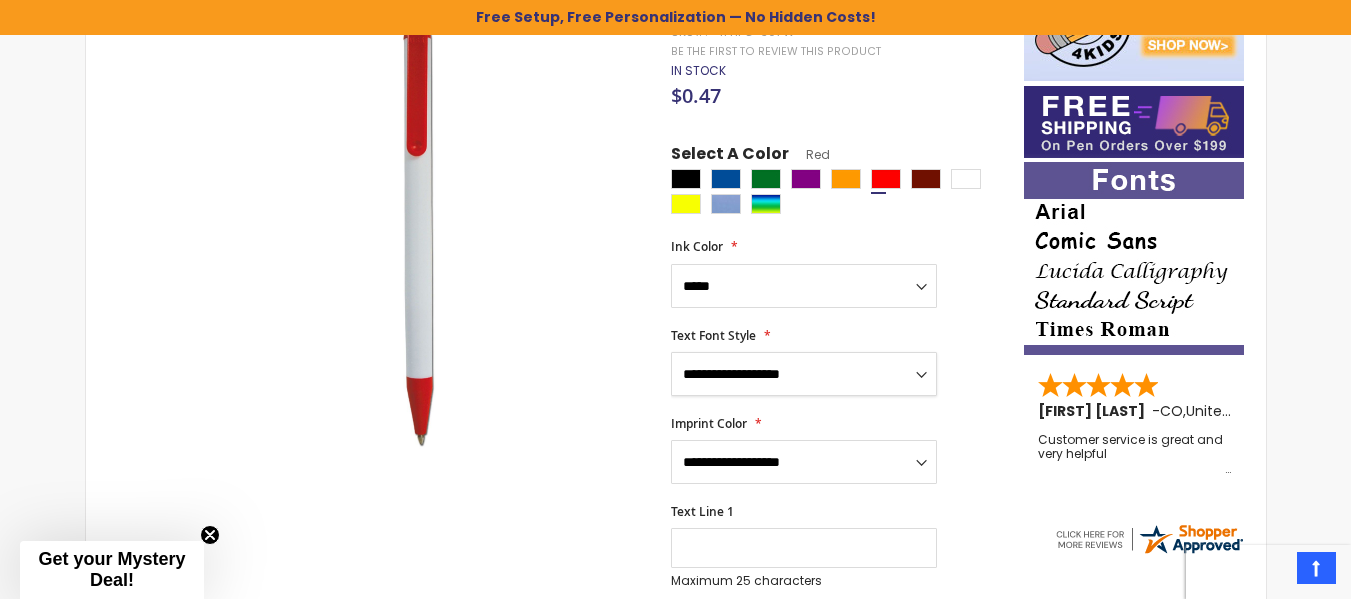 select on "*****" 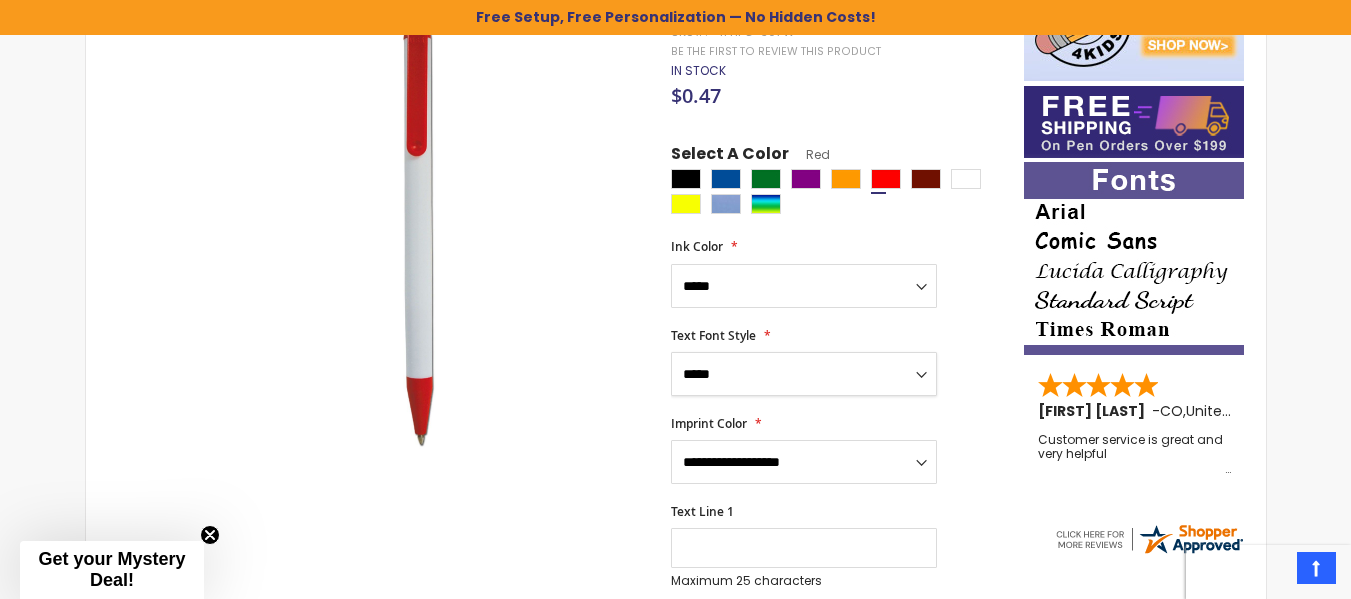 click on "**********" at bounding box center (804, 374) 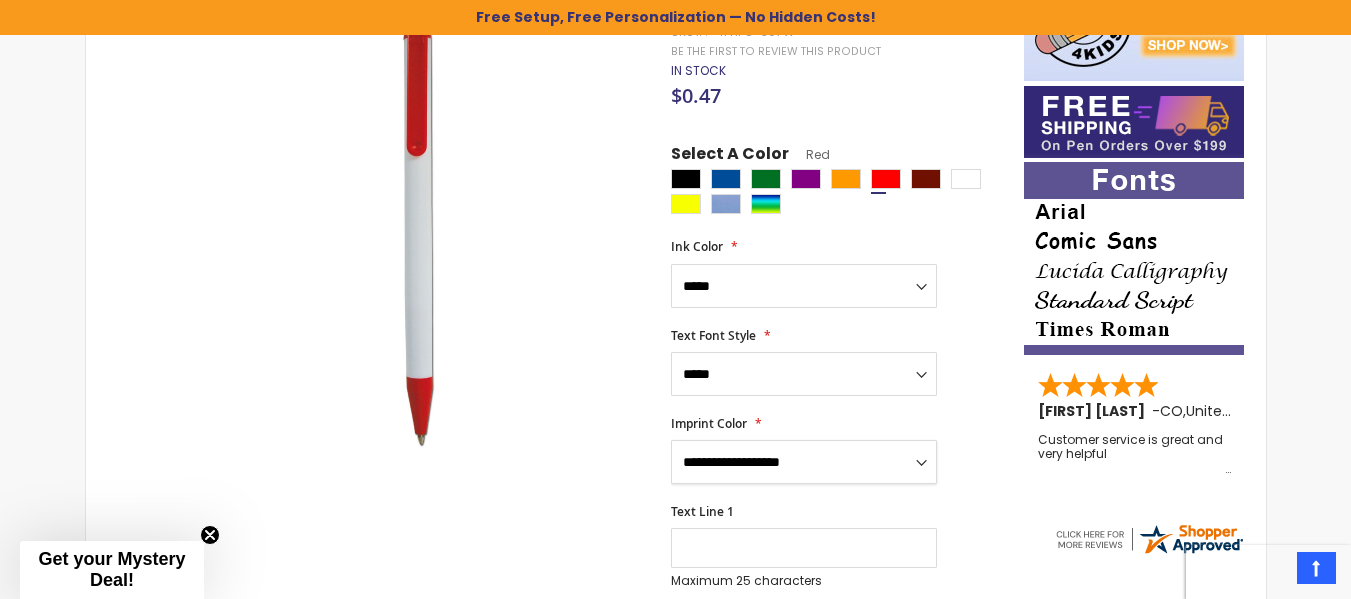 click on "**********" at bounding box center [804, 462] 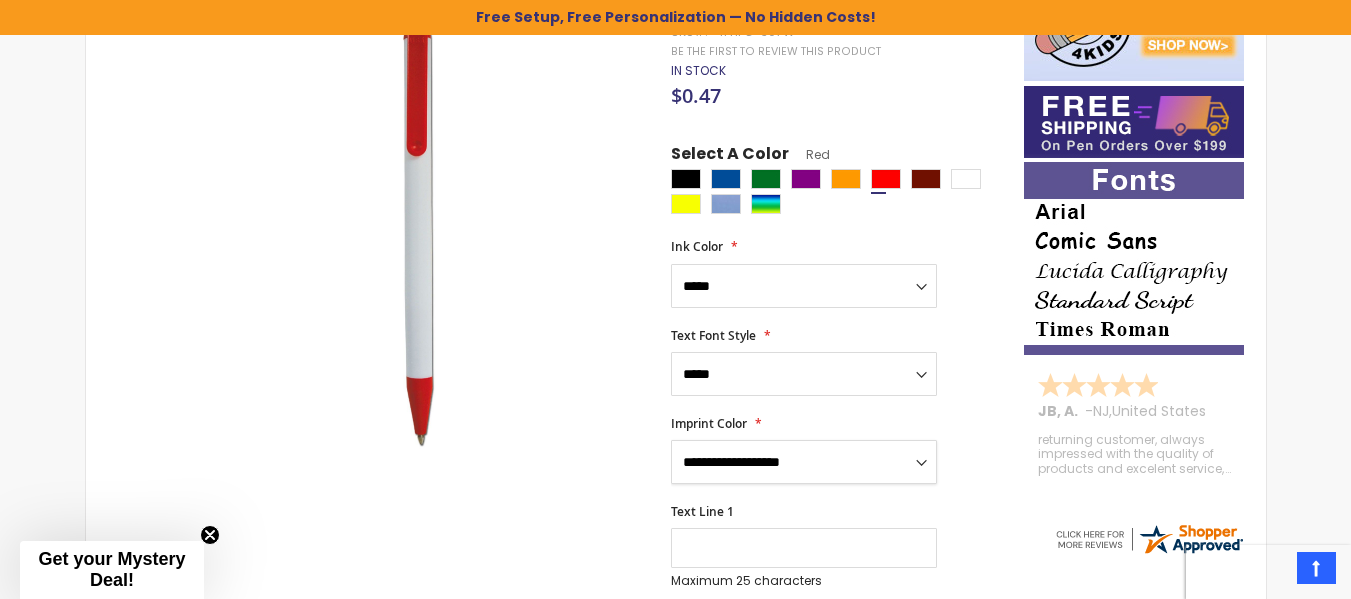 click on "**********" at bounding box center (804, 462) 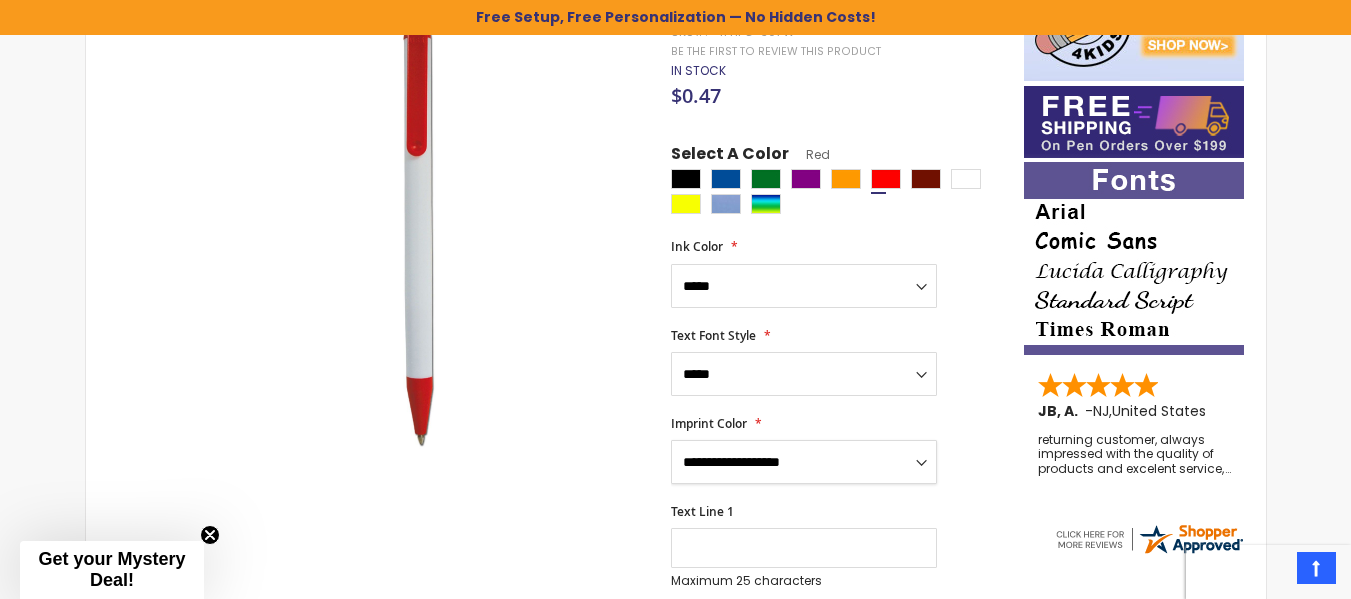 click on "**********" at bounding box center [804, 462] 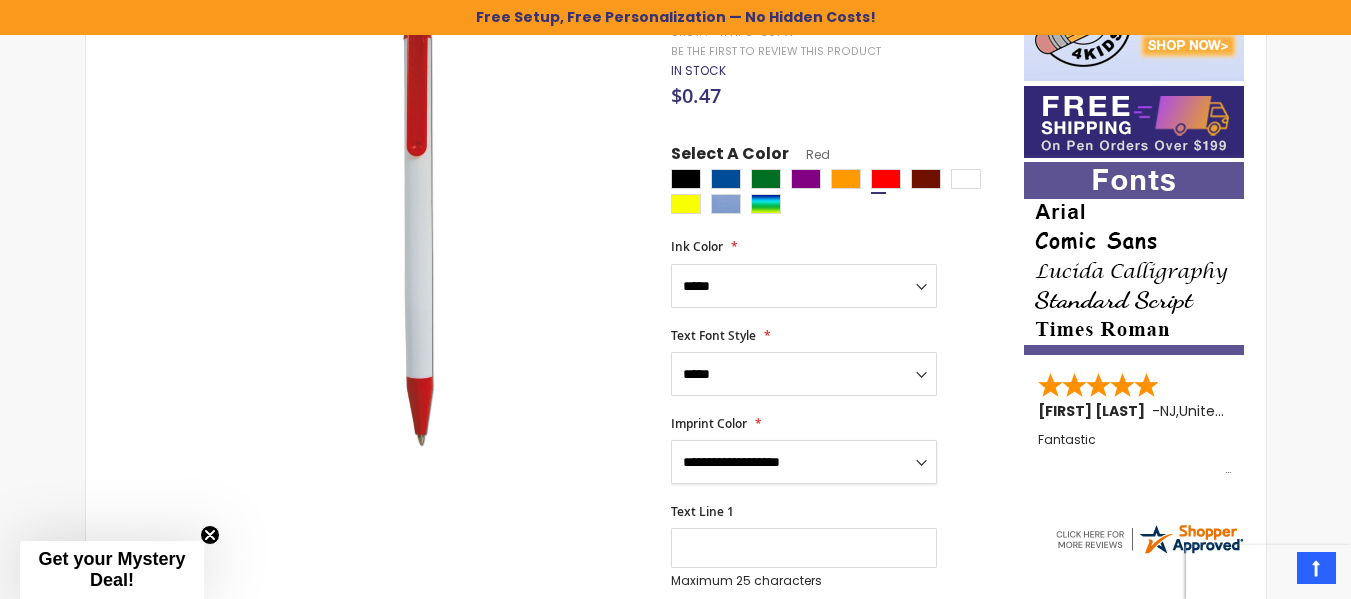 select on "*****" 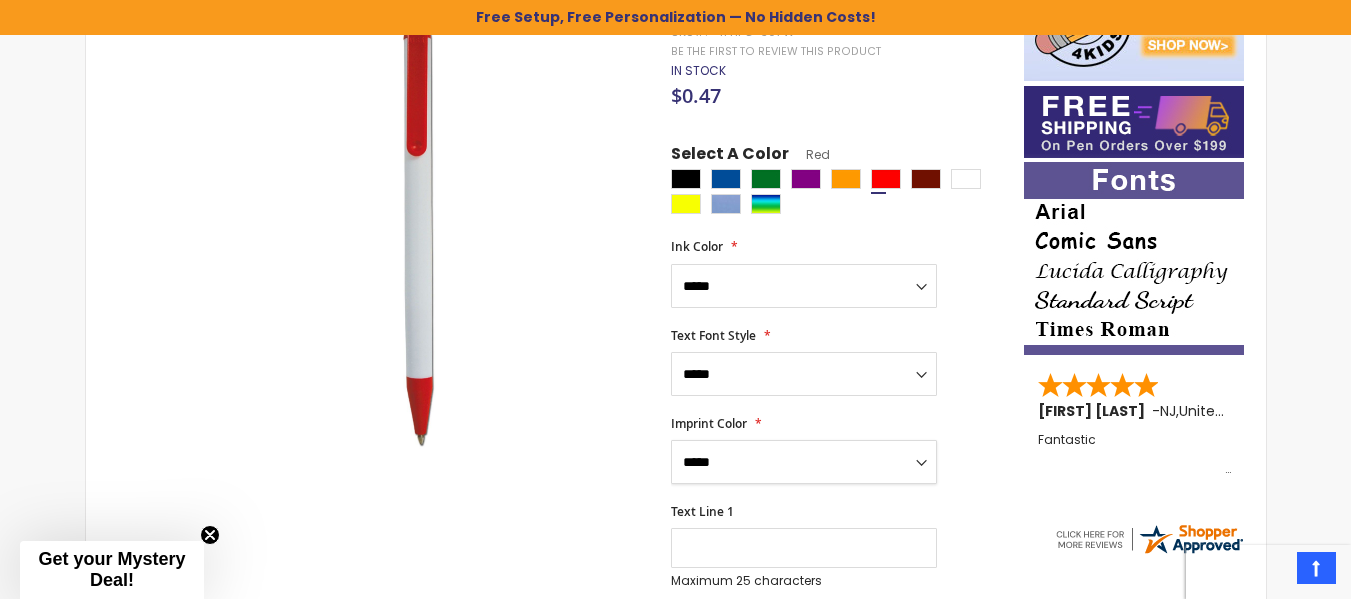 click on "**********" at bounding box center (804, 462) 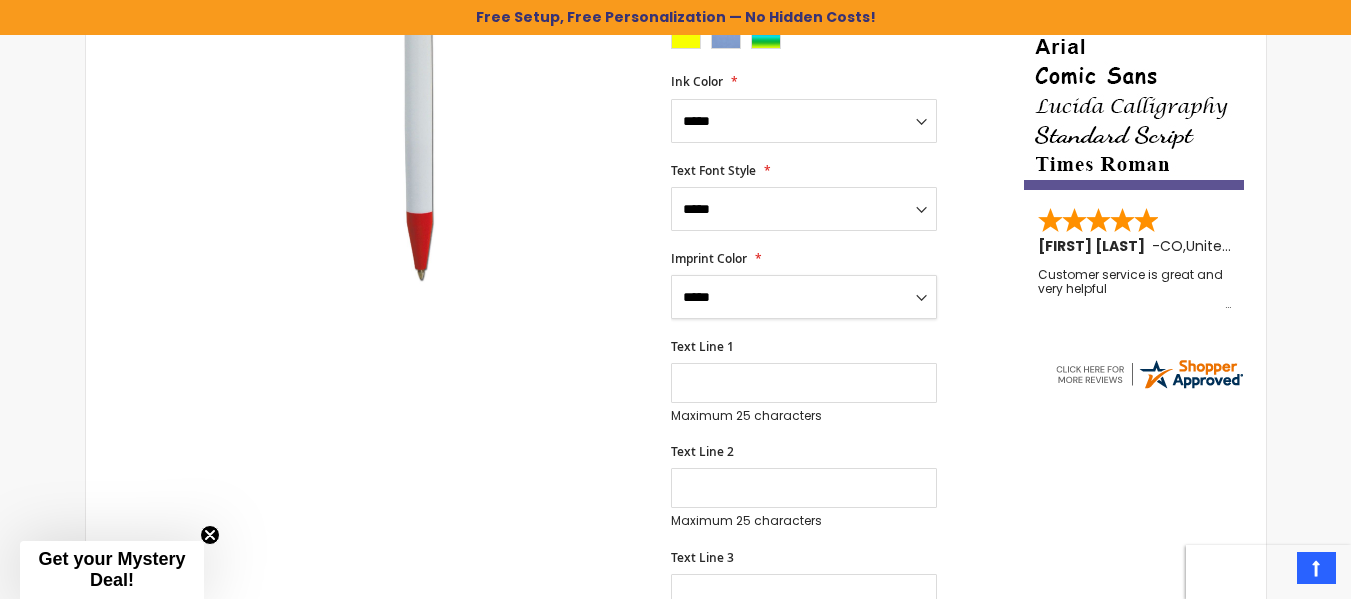 scroll, scrollTop: 600, scrollLeft: 0, axis: vertical 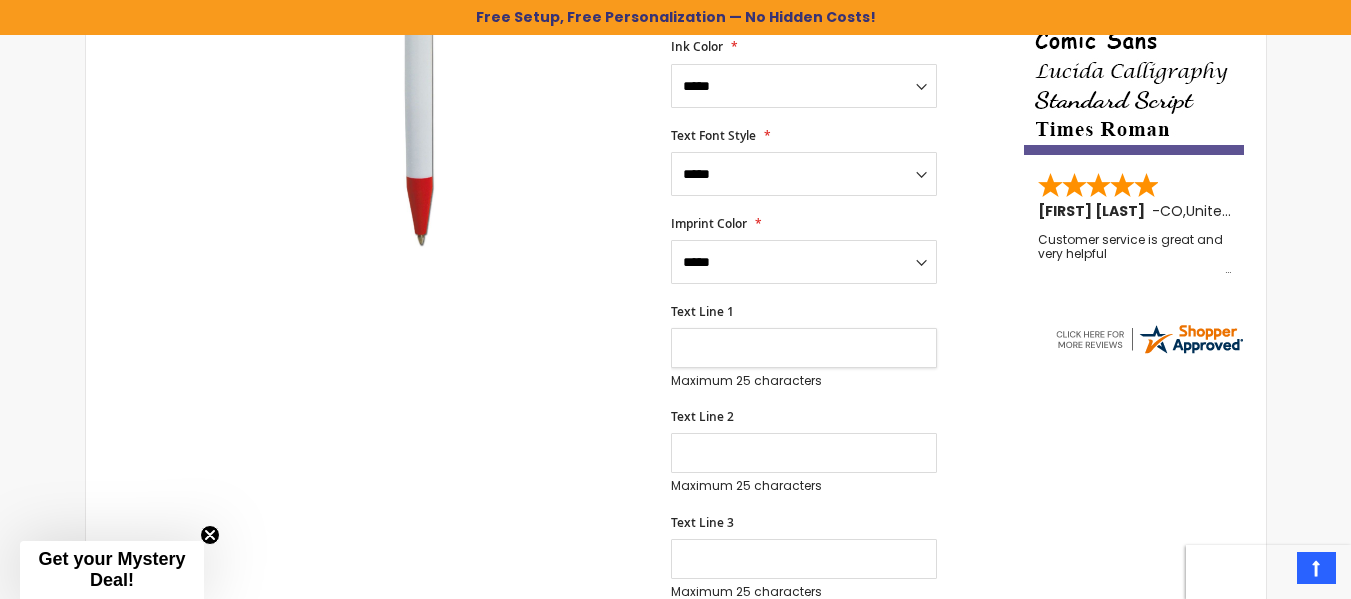 click on "Text Line 1" at bounding box center [804, 348] 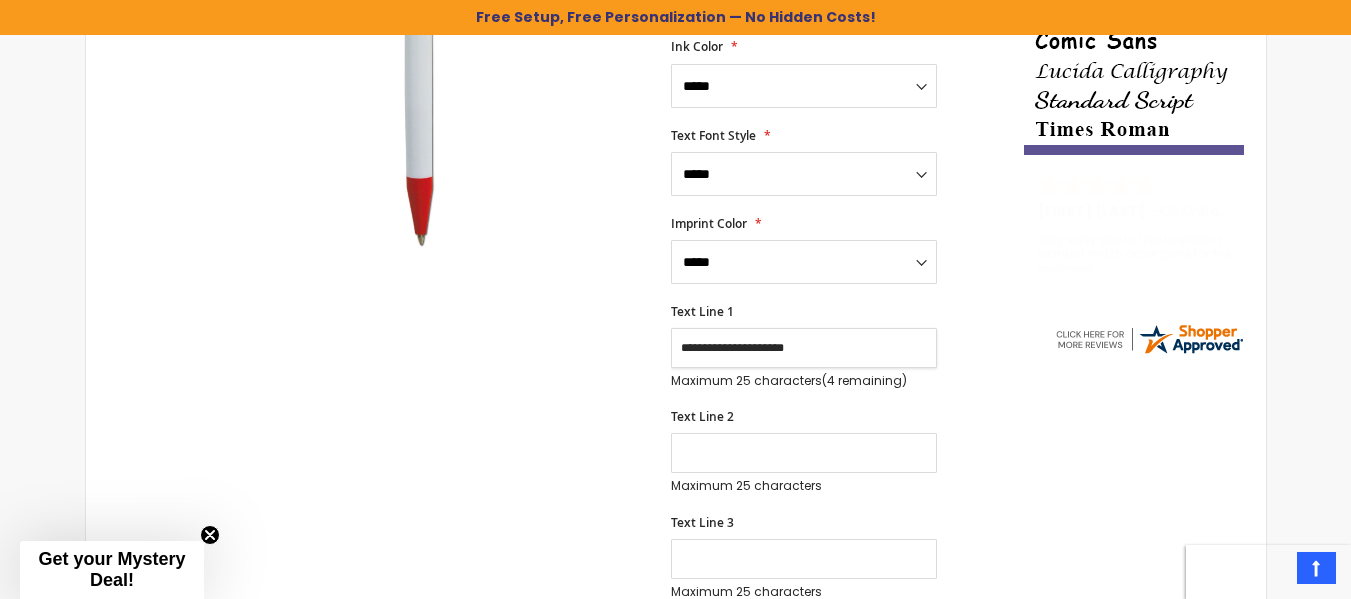 type on "**********" 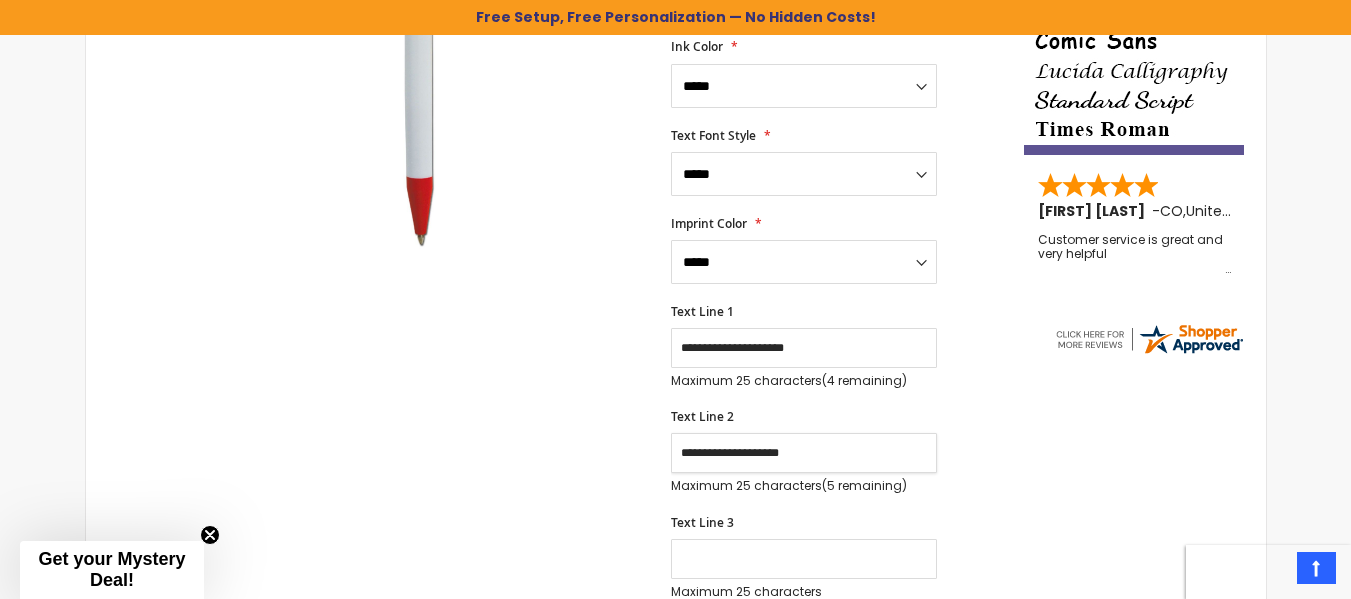 type on "**********" 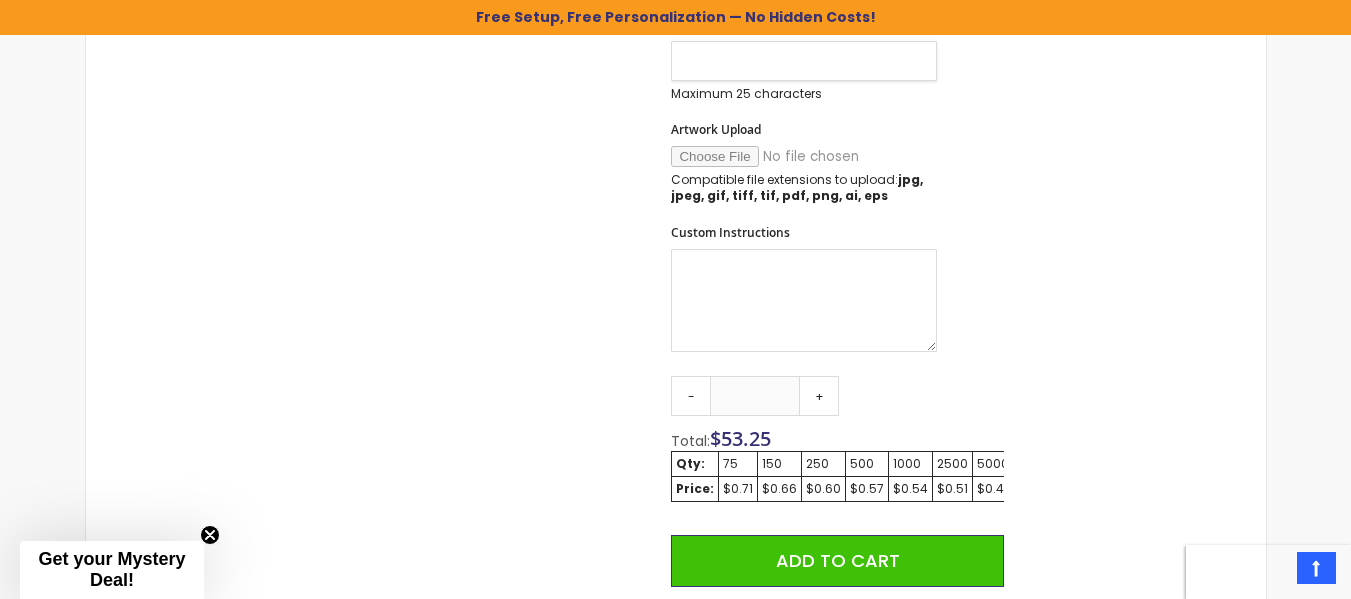 scroll, scrollTop: 1100, scrollLeft: 0, axis: vertical 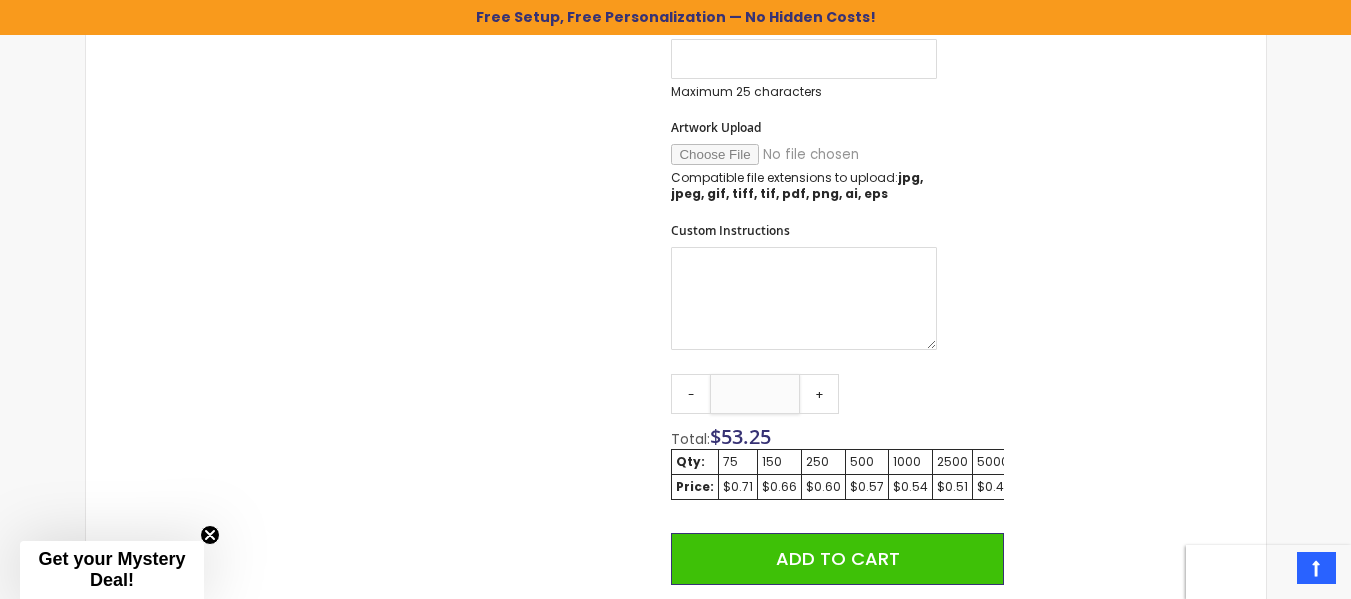 drag, startPoint x: 778, startPoint y: 379, endPoint x: 715, endPoint y: 382, distance: 63.07139 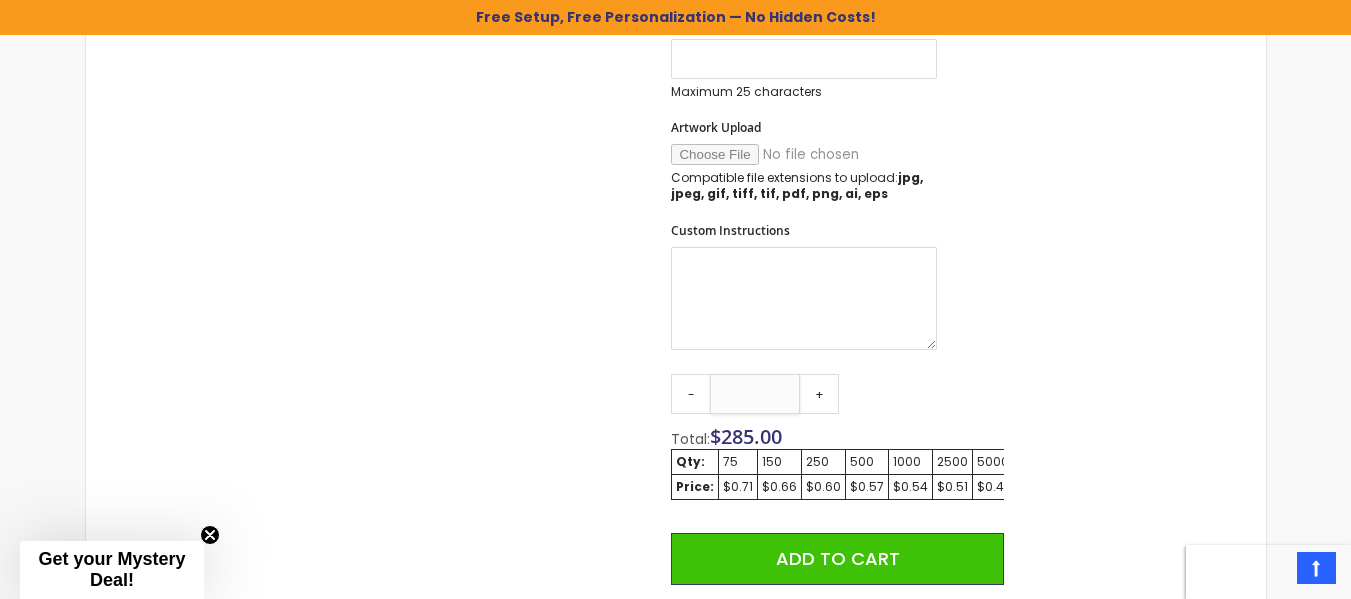 type on "***" 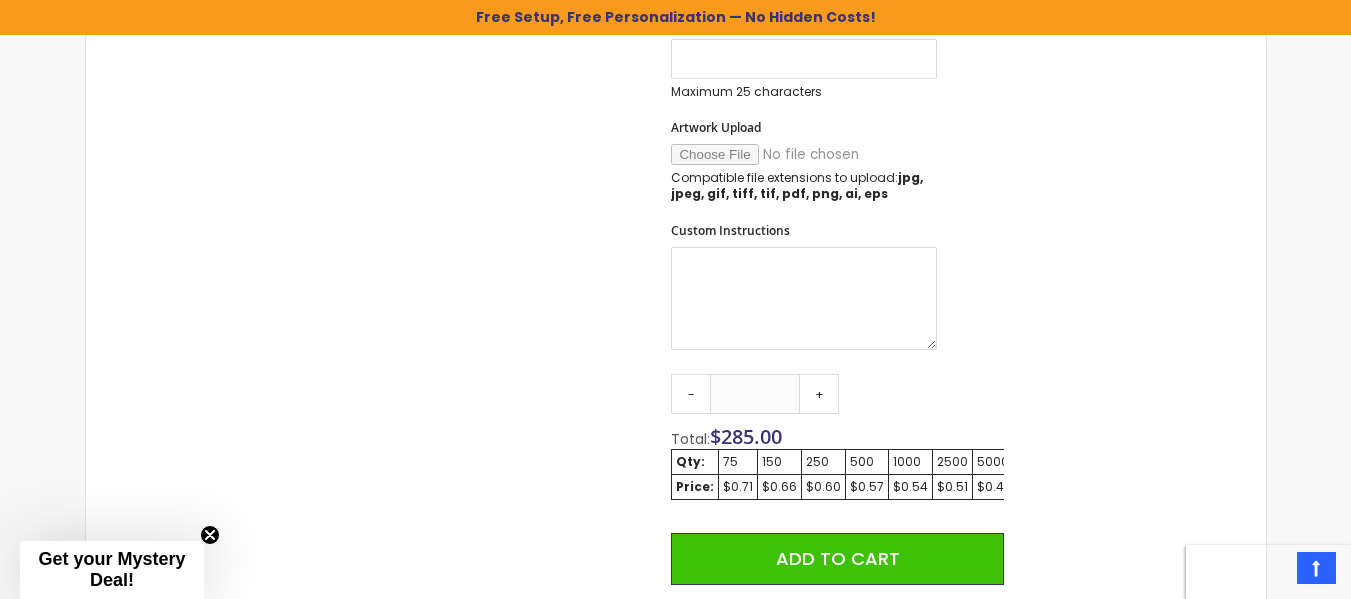 click on "Skip to the end of the images gallery
Skip to the beginning of the images gallery
Rally Ballpoint Stick Plastic Promotional Pen - White Barrel
SKU
4PHPC-307W
Be the first to review this product
%1" at bounding box center [676, 200] 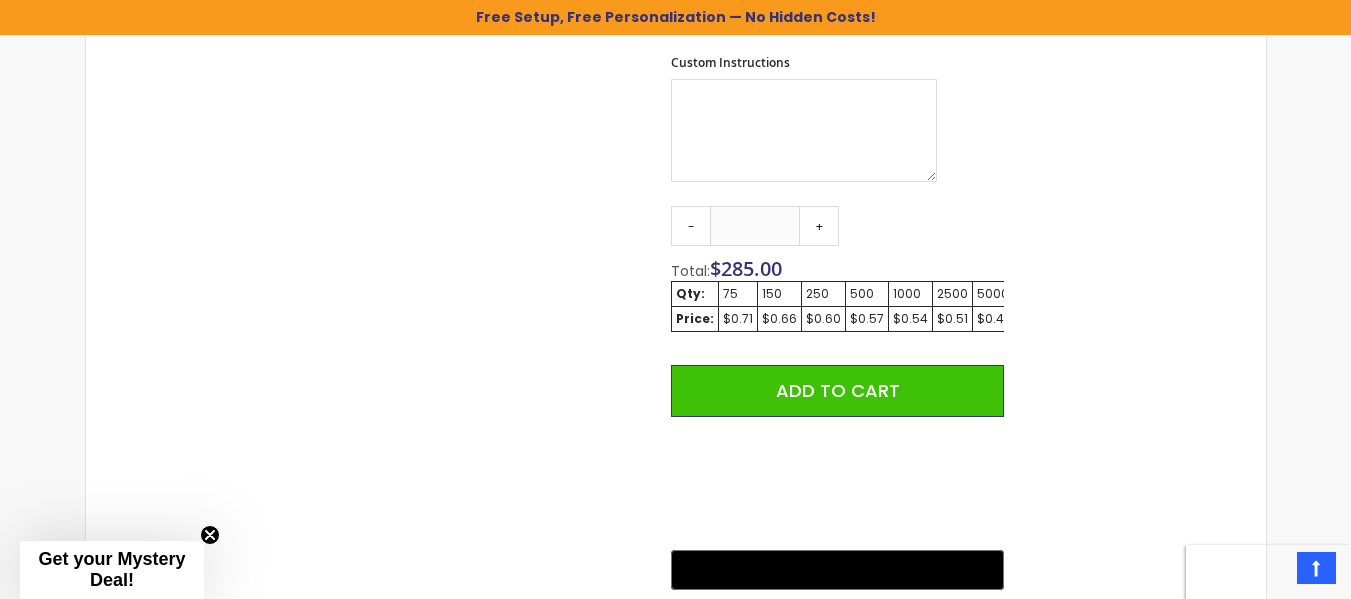 scroll, scrollTop: 1300, scrollLeft: 0, axis: vertical 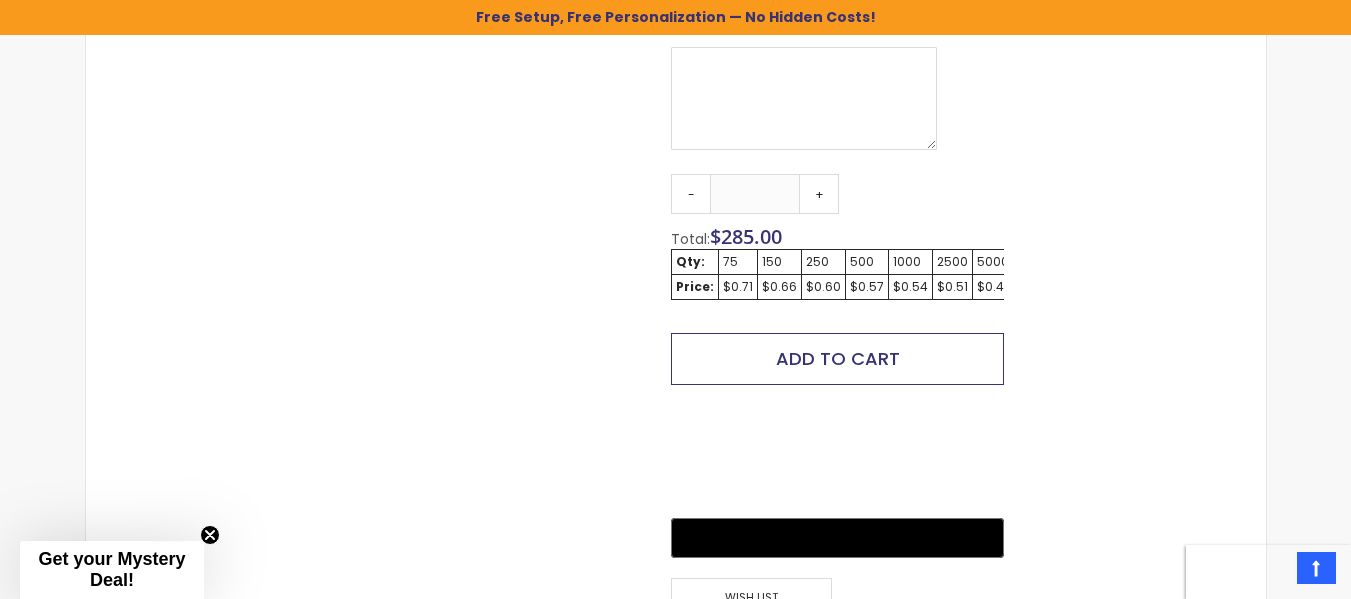 click on "Add to Cart" at bounding box center [838, 358] 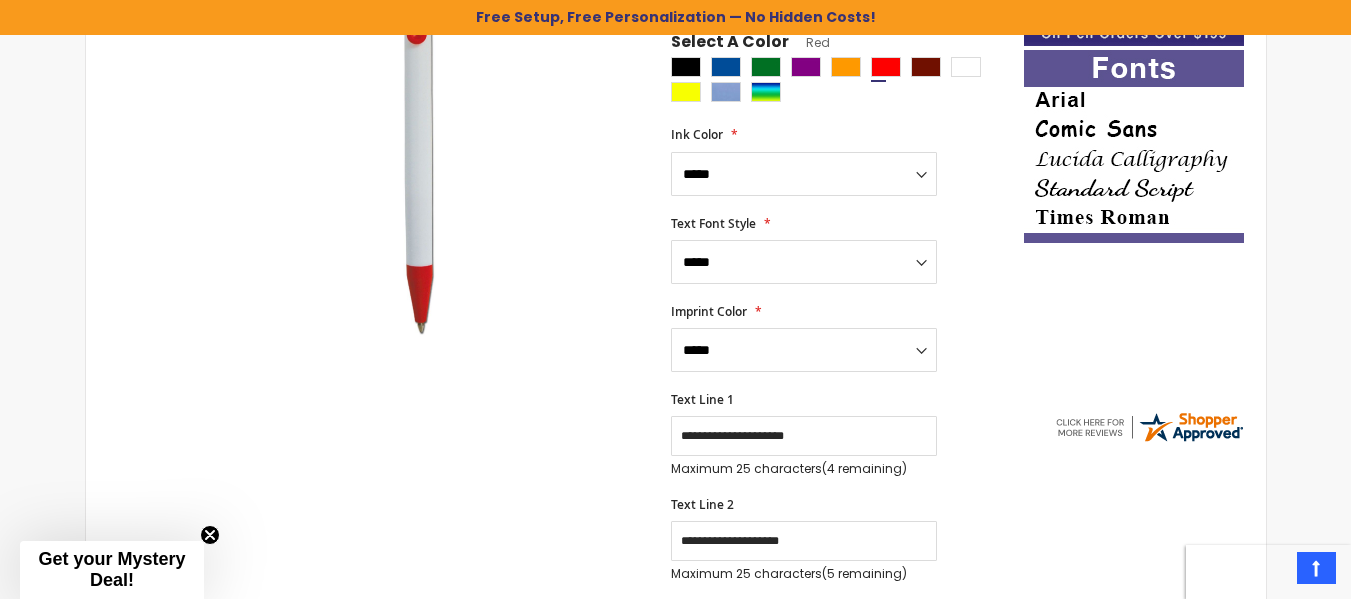 scroll, scrollTop: 509, scrollLeft: 0, axis: vertical 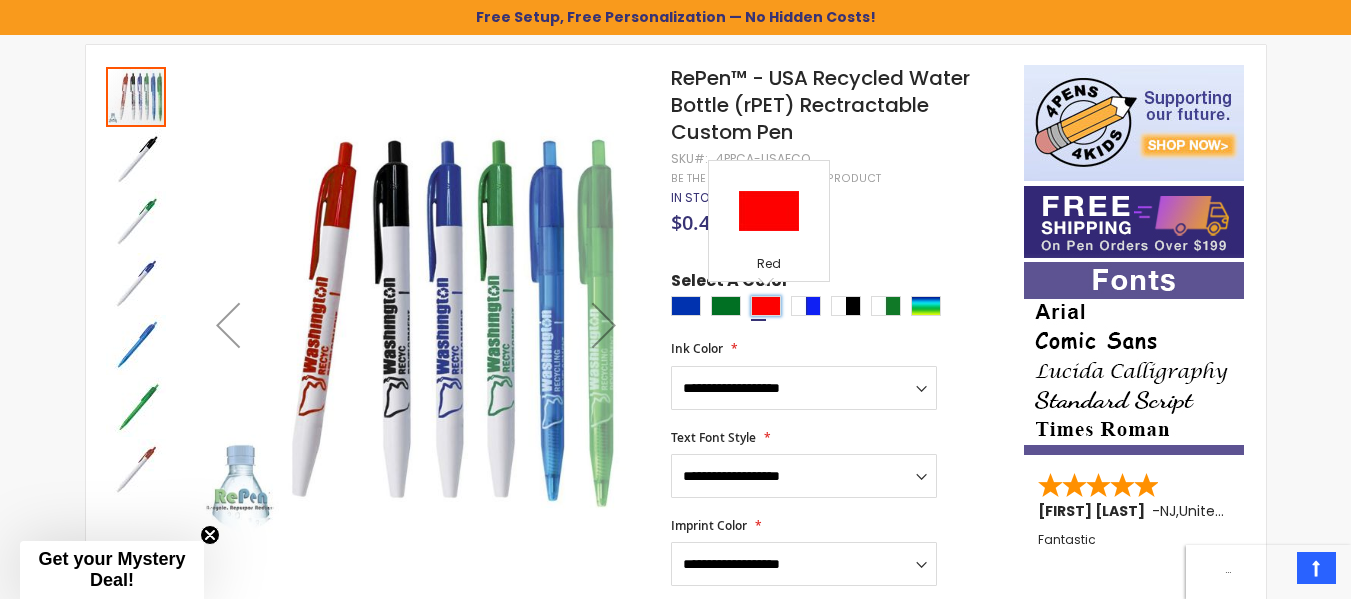 click at bounding box center (766, 306) 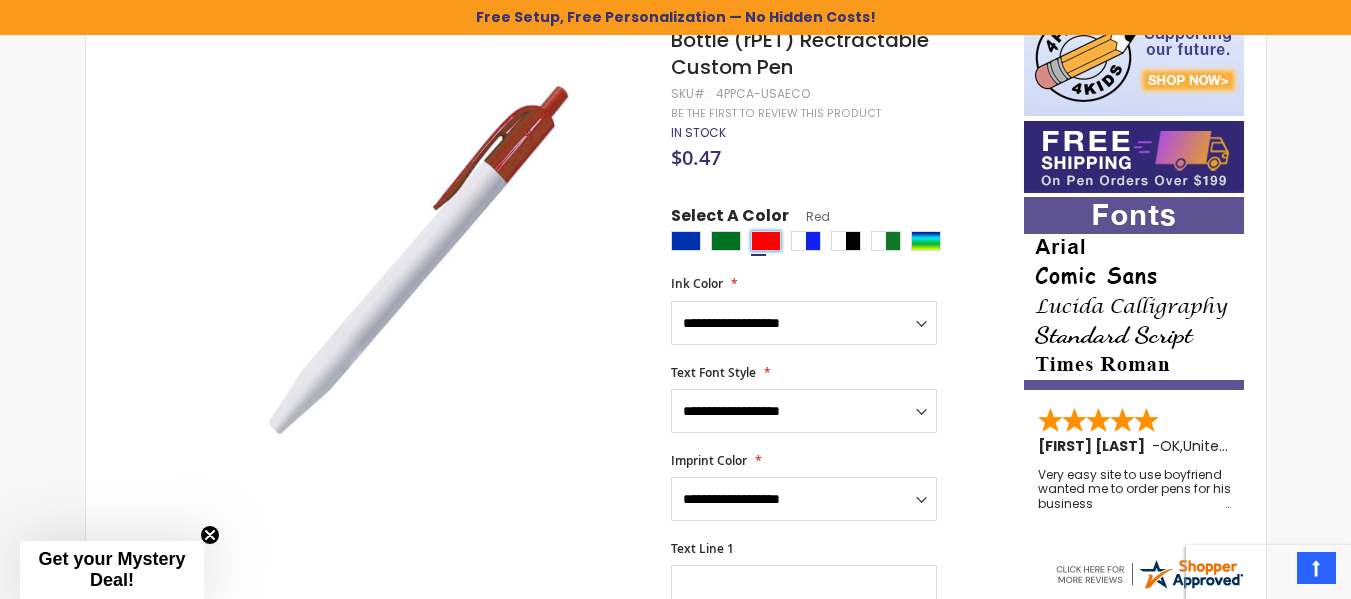 scroll, scrollTop: 400, scrollLeft: 0, axis: vertical 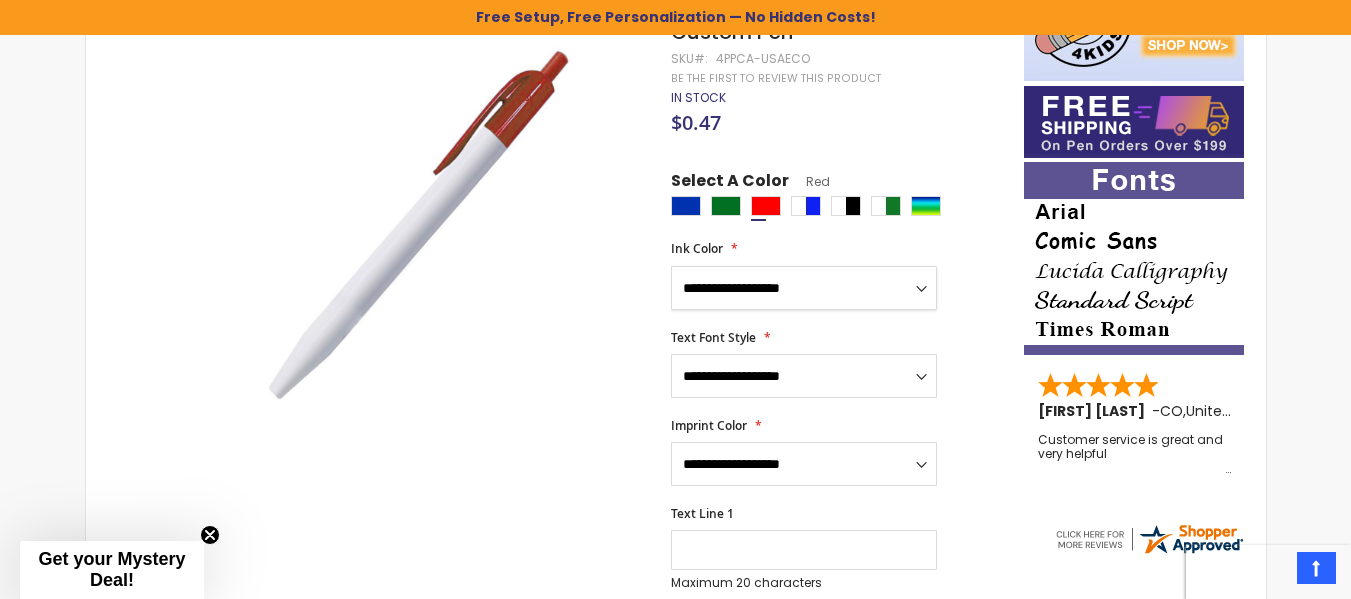 click on "**********" at bounding box center (804, 288) 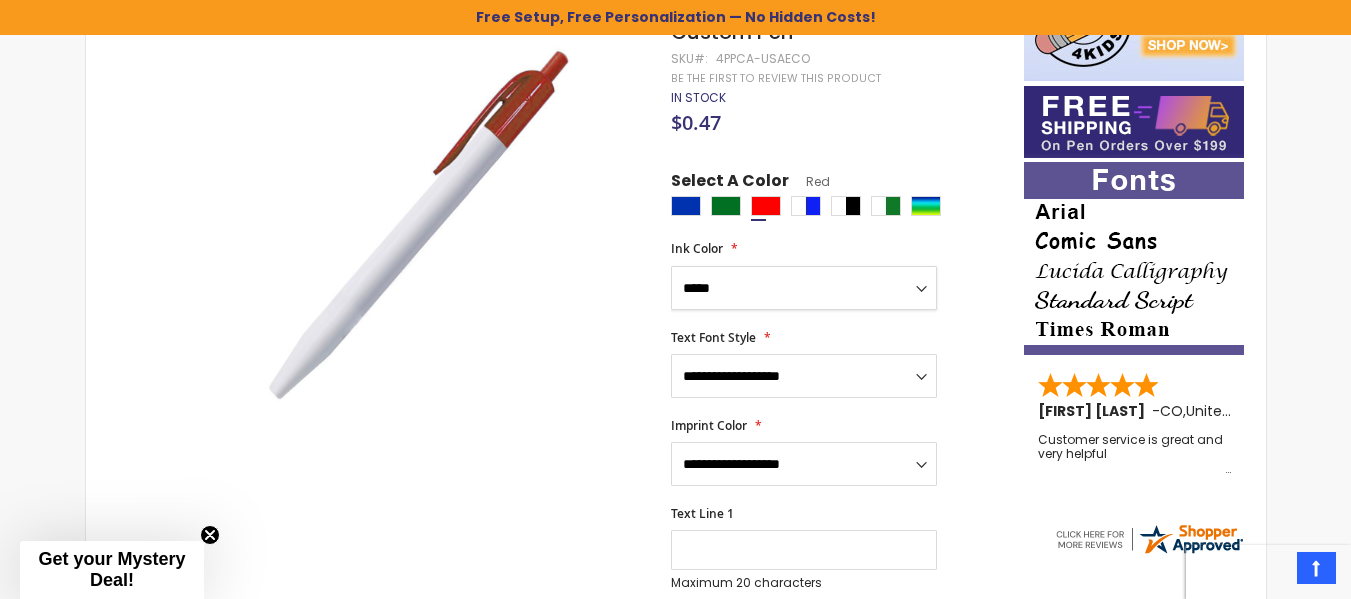 click on "**********" at bounding box center [804, 288] 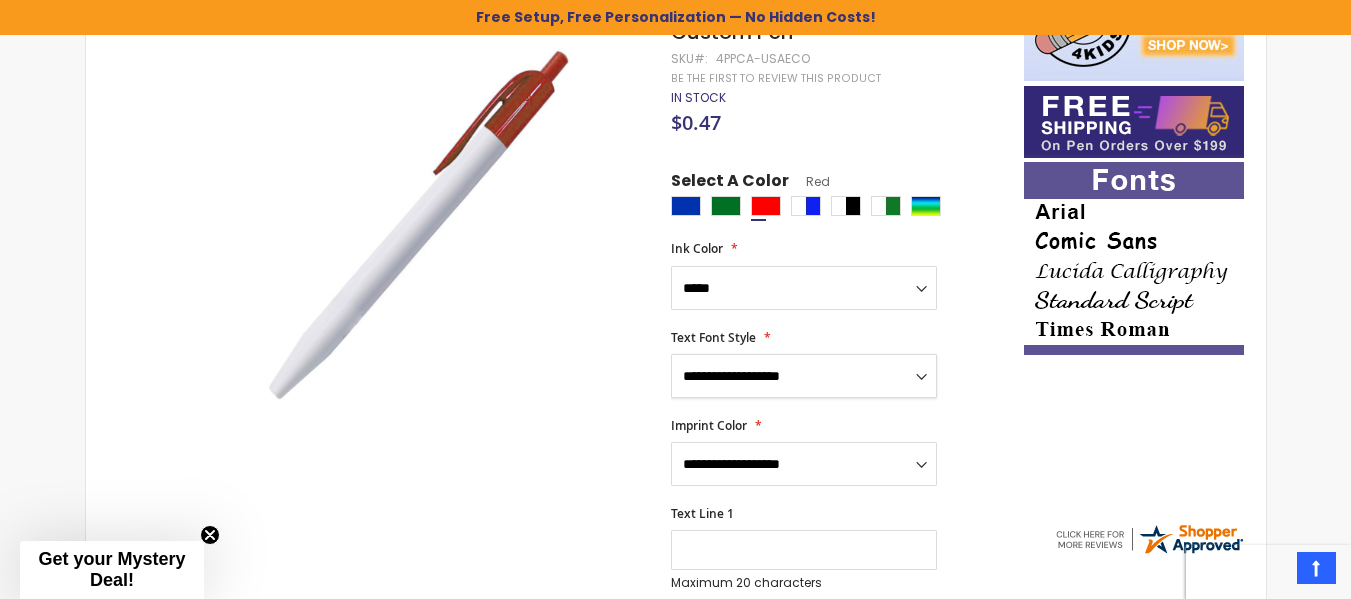 click on "**********" at bounding box center (804, 376) 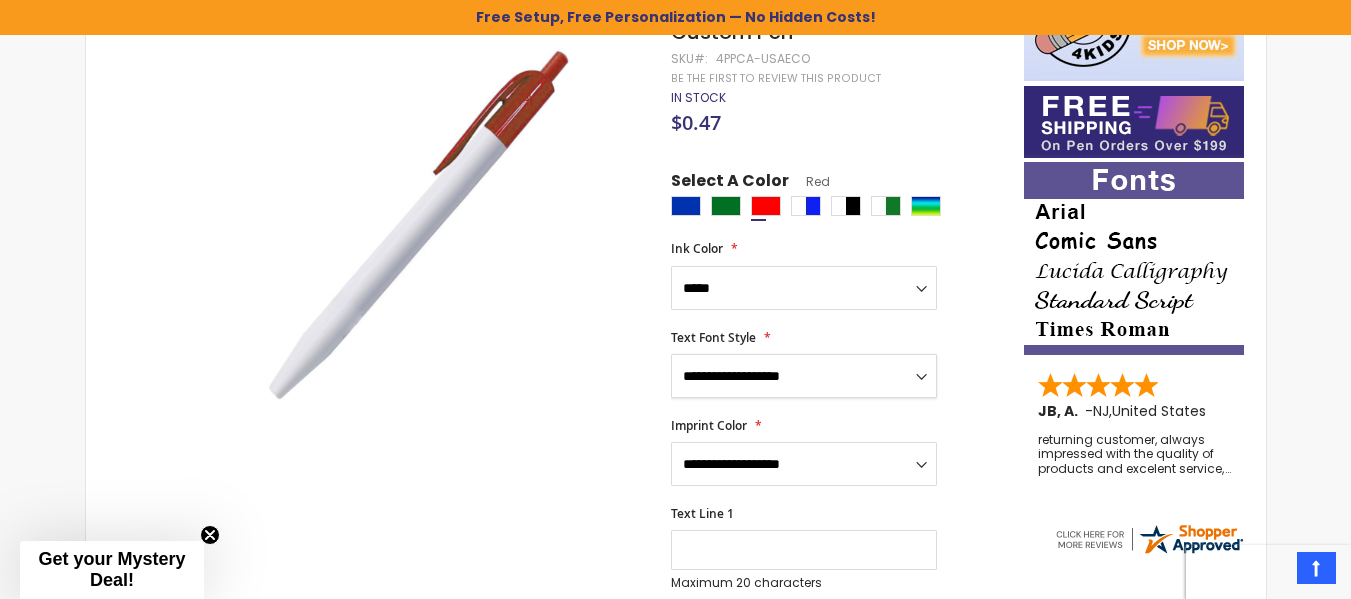 select on "*****" 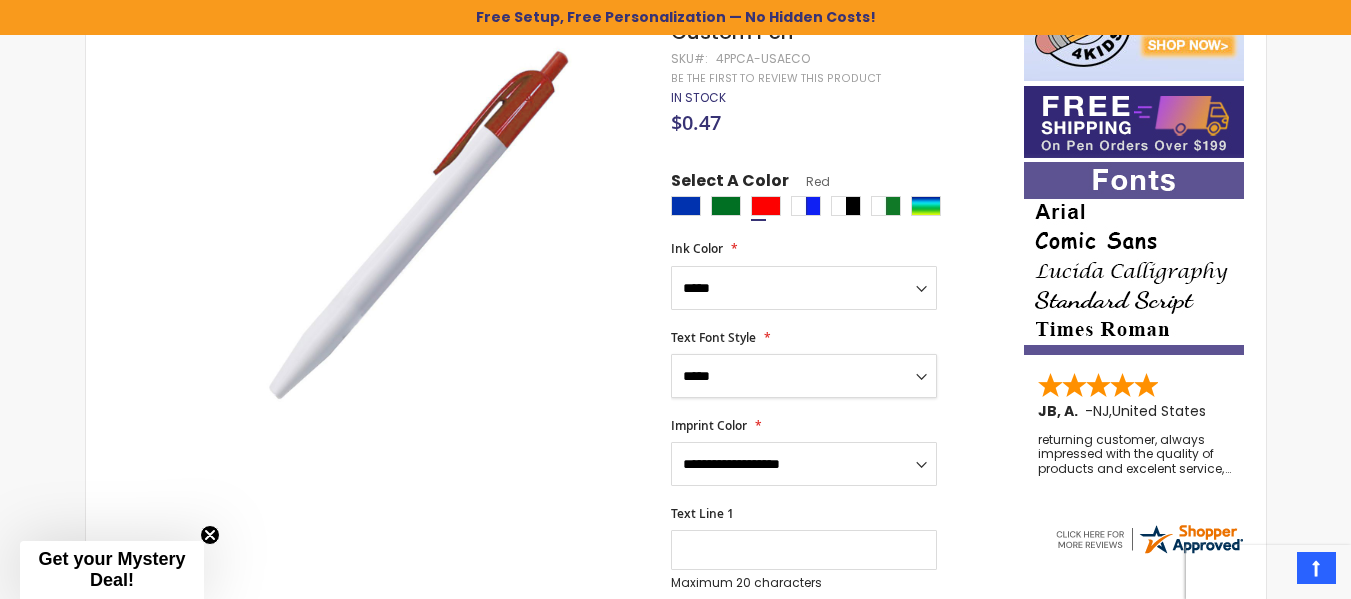click on "**********" at bounding box center [804, 376] 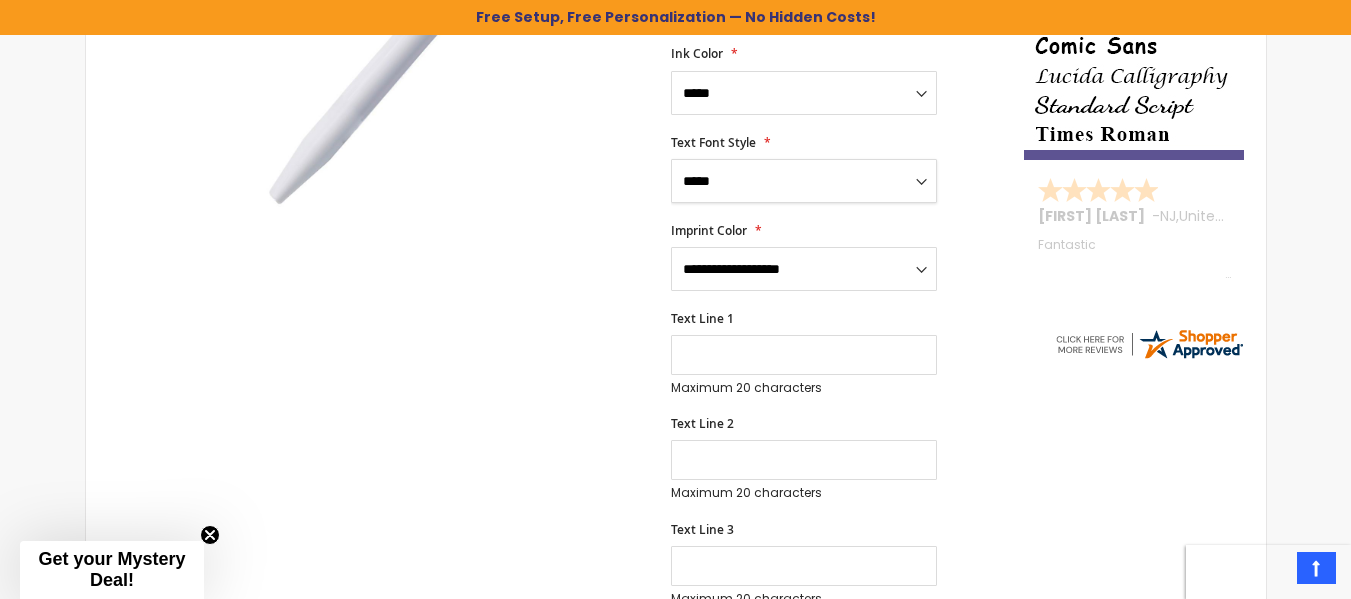 scroll, scrollTop: 600, scrollLeft: 0, axis: vertical 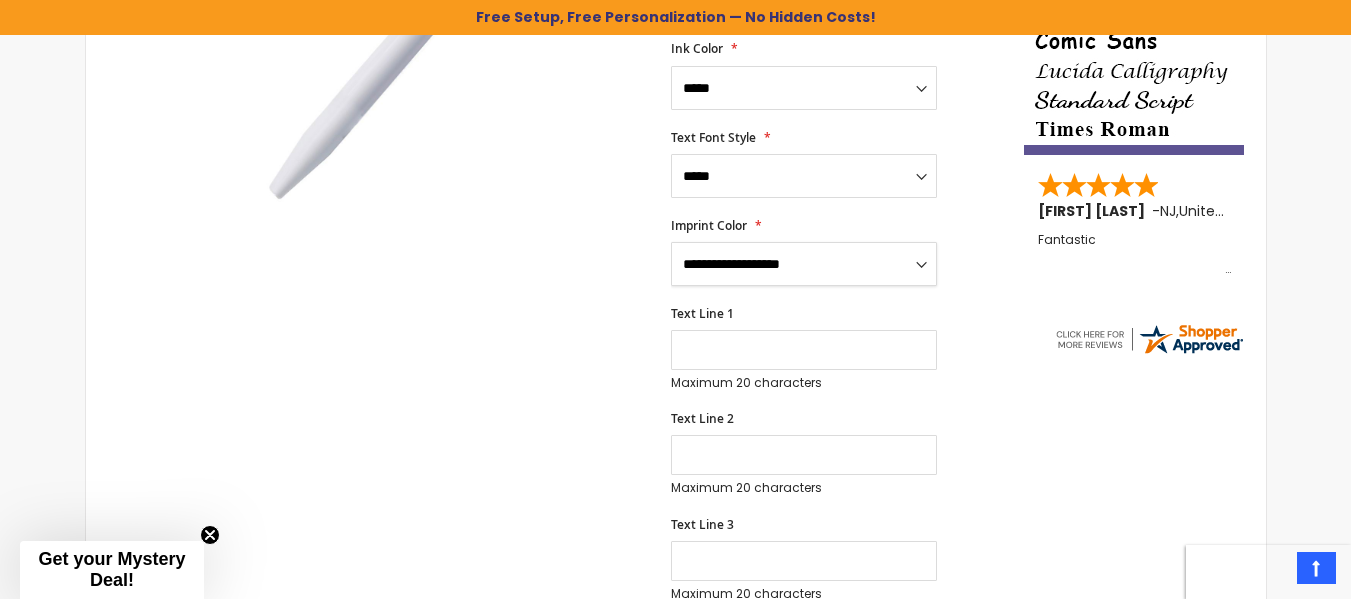 click on "**********" at bounding box center (804, 264) 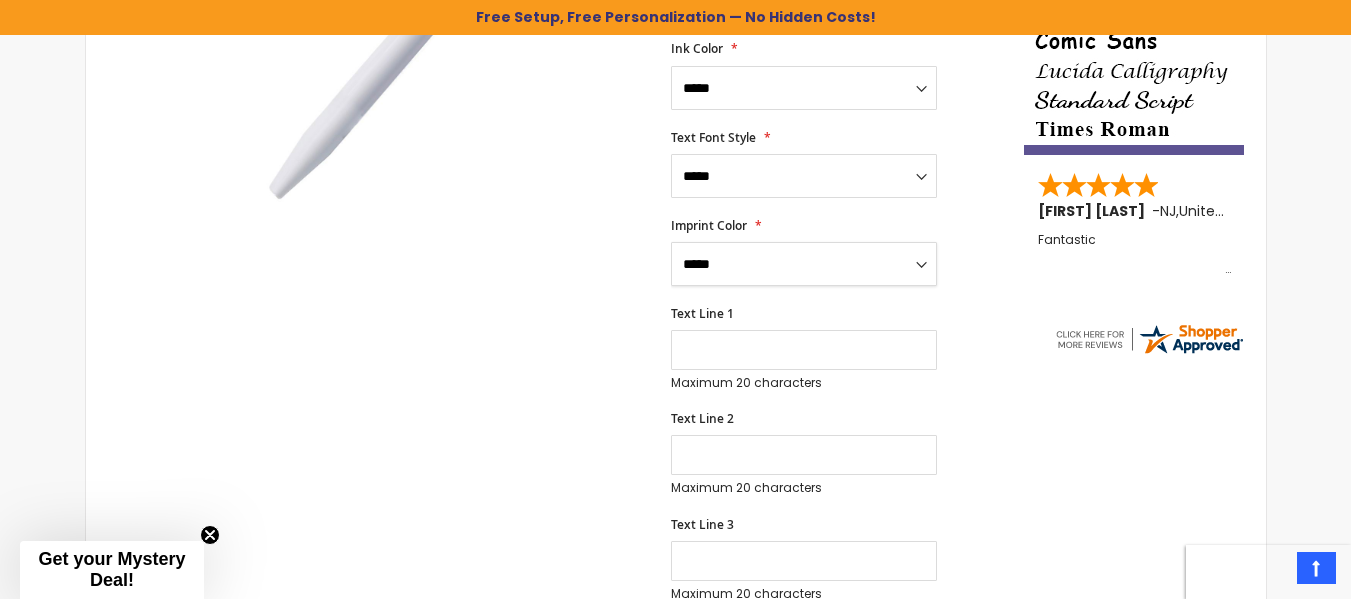 click on "**********" at bounding box center (804, 264) 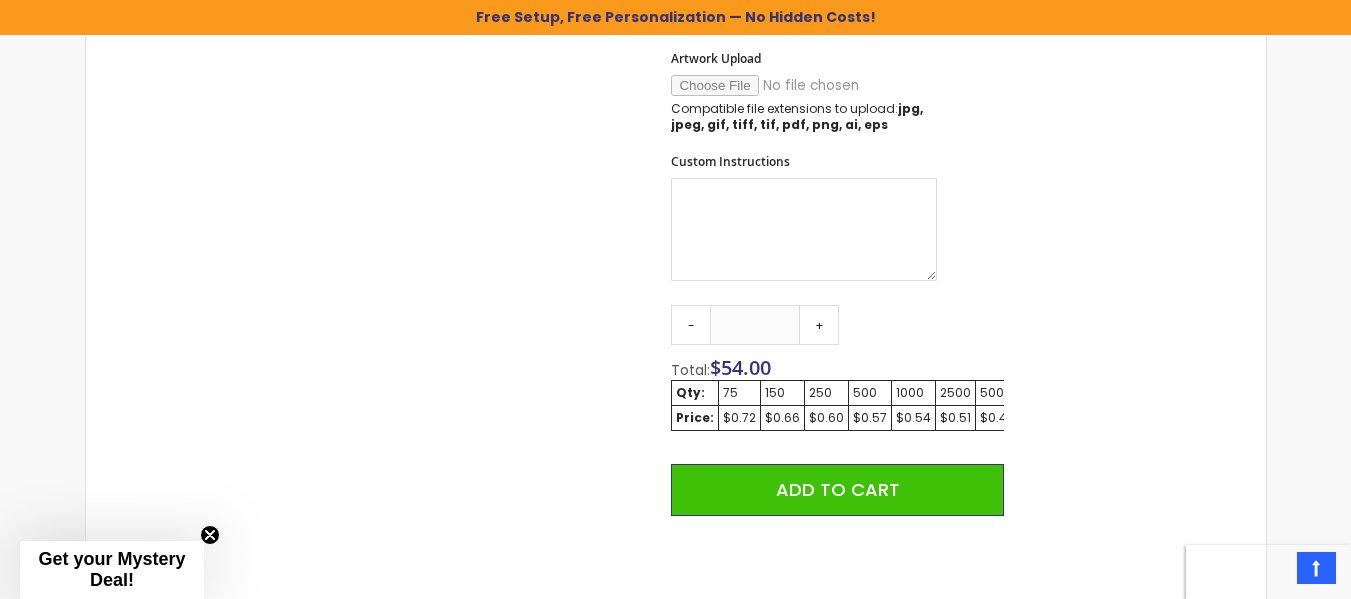 scroll, scrollTop: 1200, scrollLeft: 0, axis: vertical 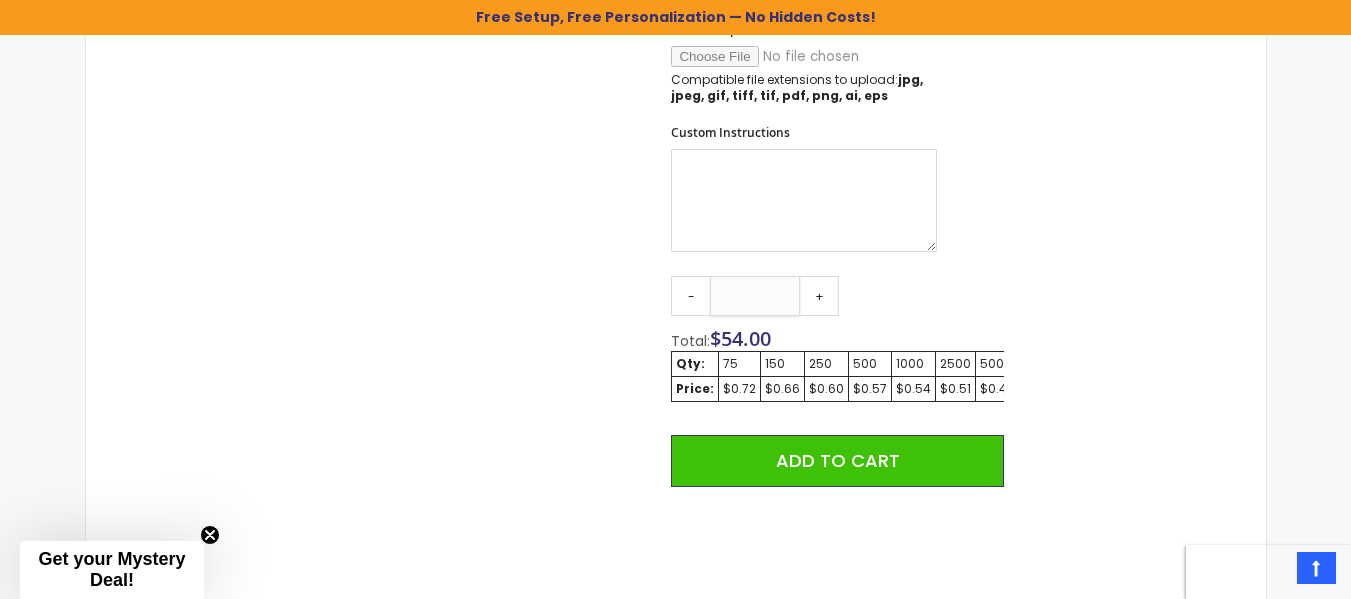 drag, startPoint x: 771, startPoint y: 296, endPoint x: 723, endPoint y: 296, distance: 48 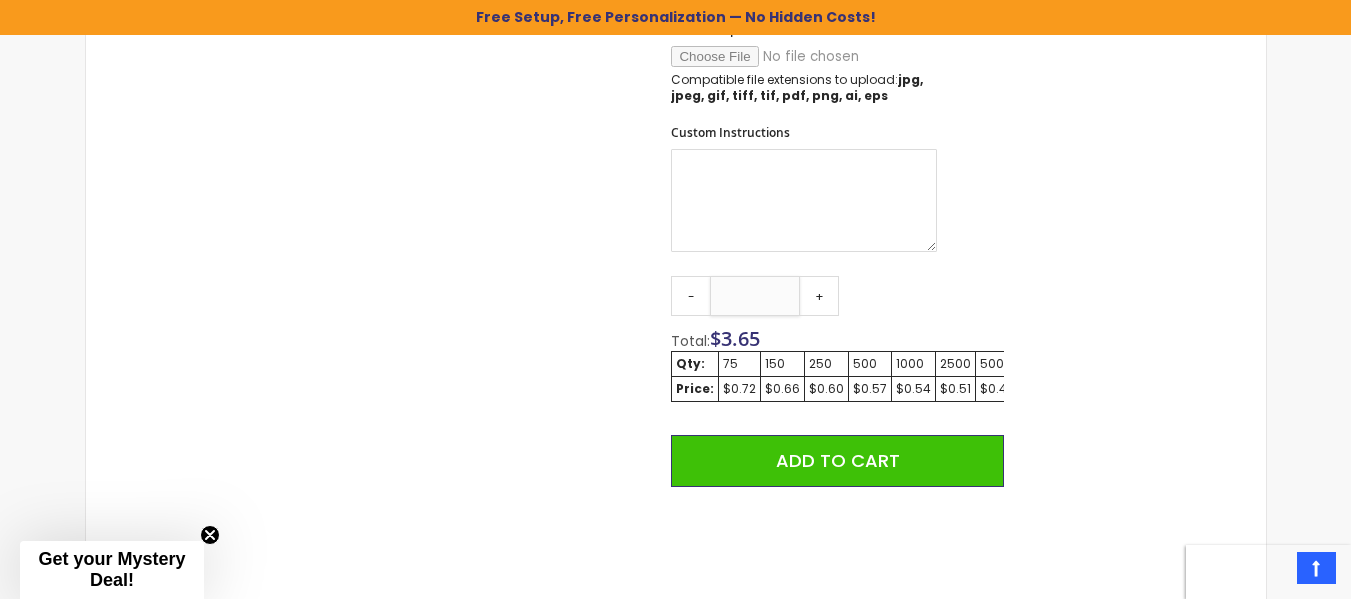 type on "***" 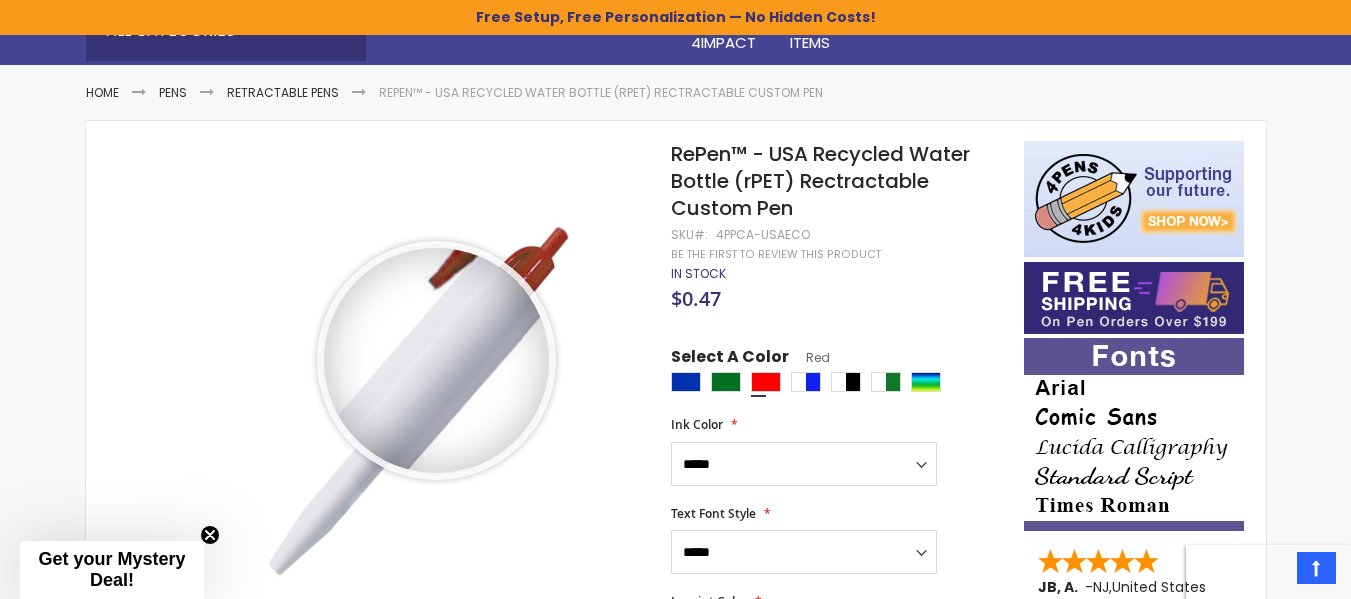 scroll, scrollTop: 200, scrollLeft: 0, axis: vertical 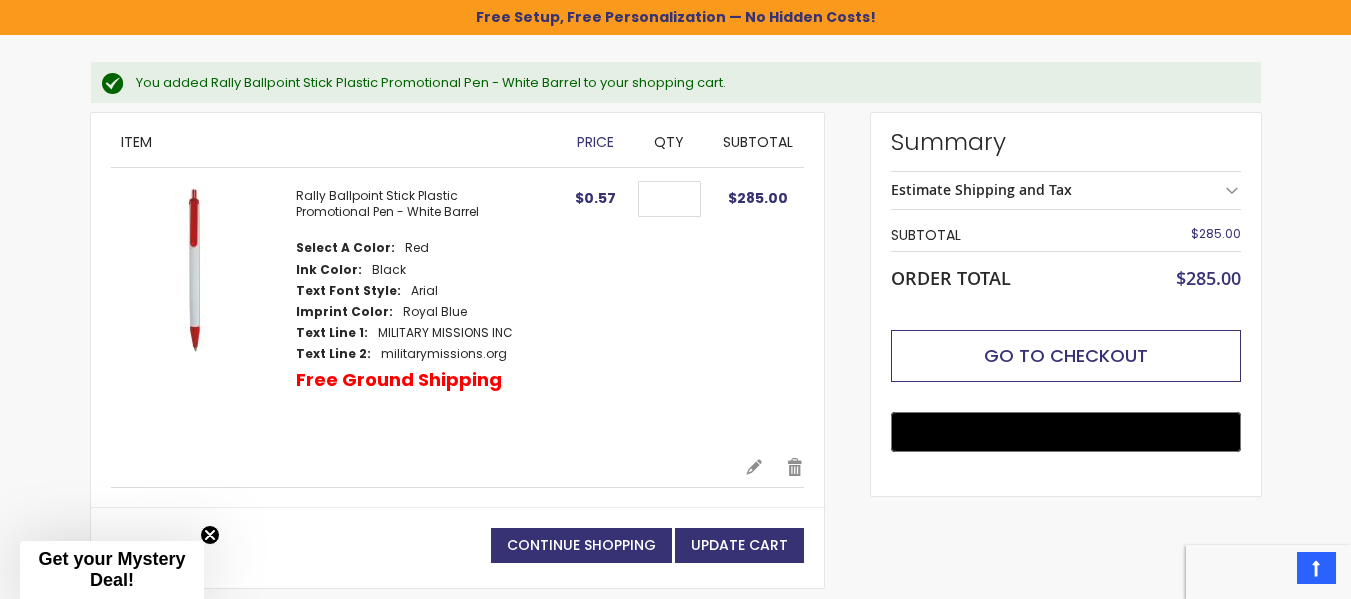 click on "Go to Checkout" at bounding box center [1066, 355] 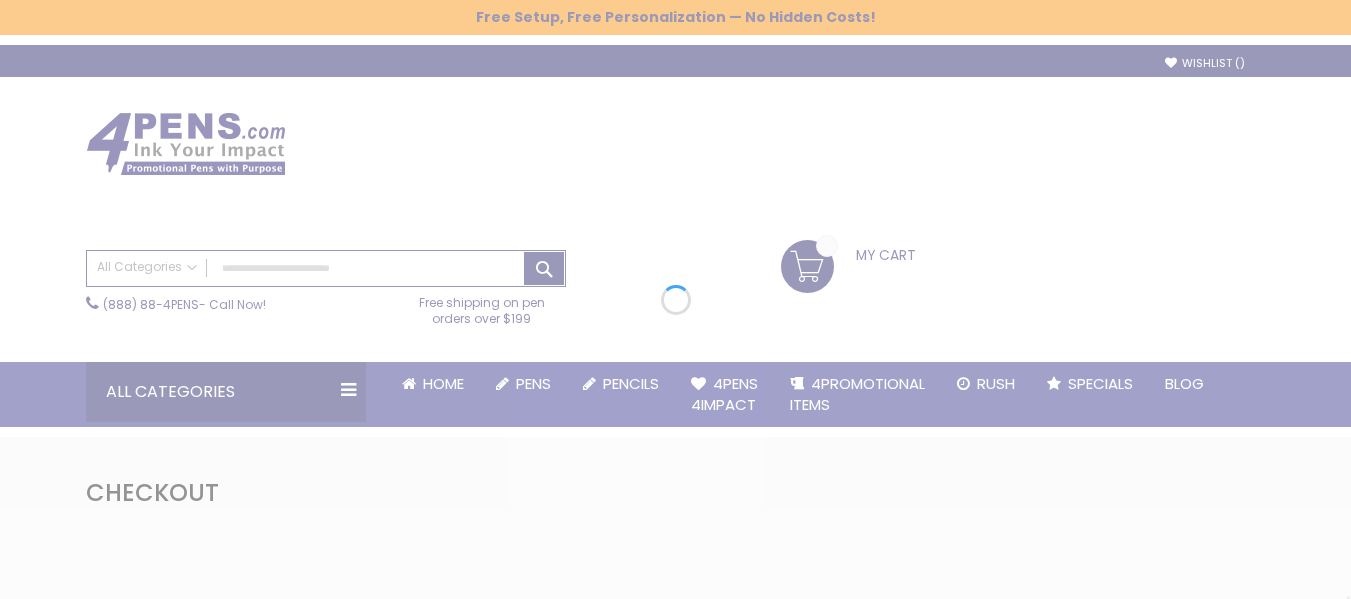 scroll, scrollTop: 0, scrollLeft: 0, axis: both 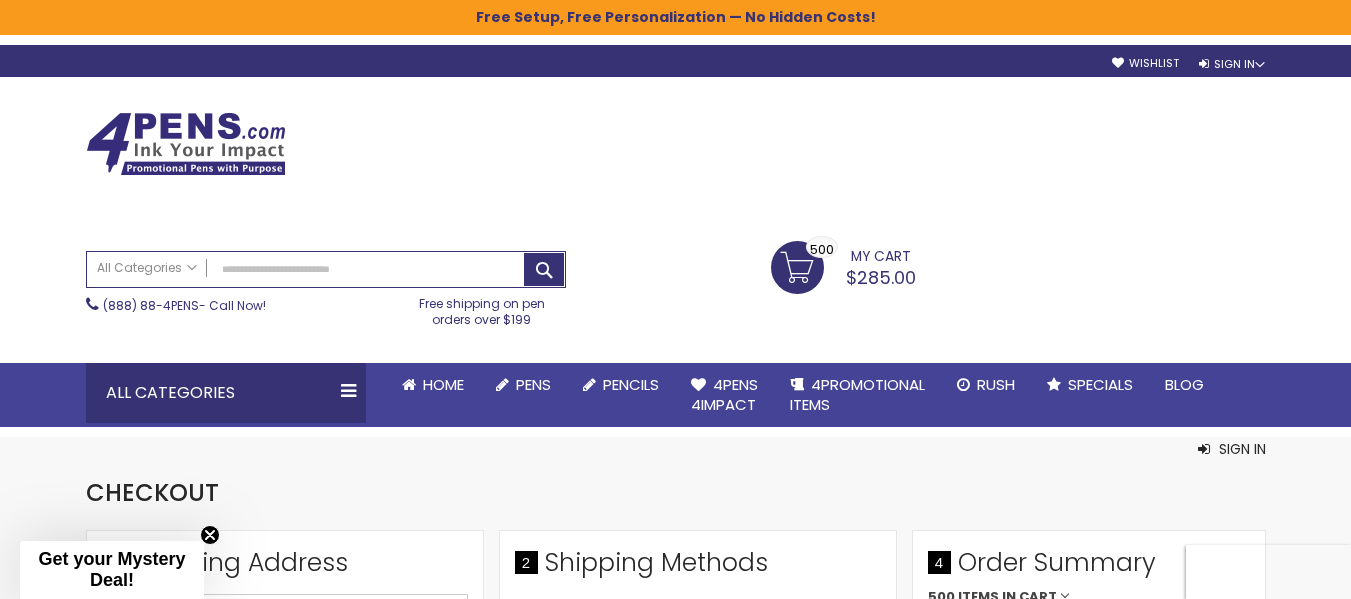 select on "*" 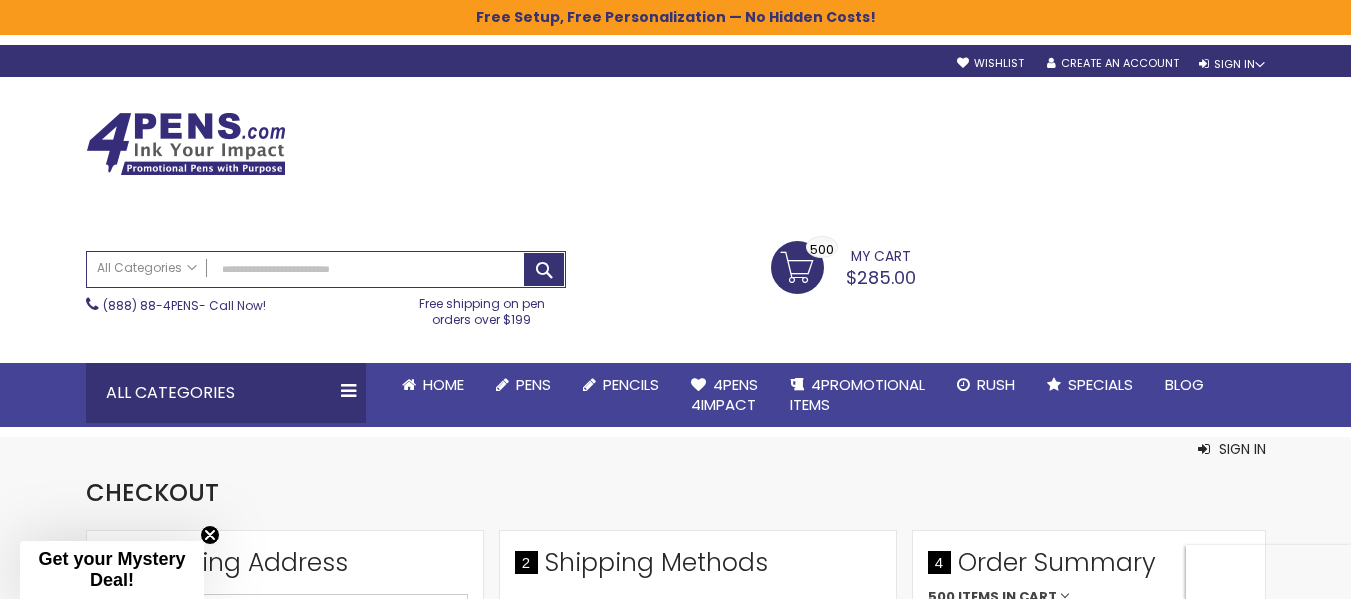 type 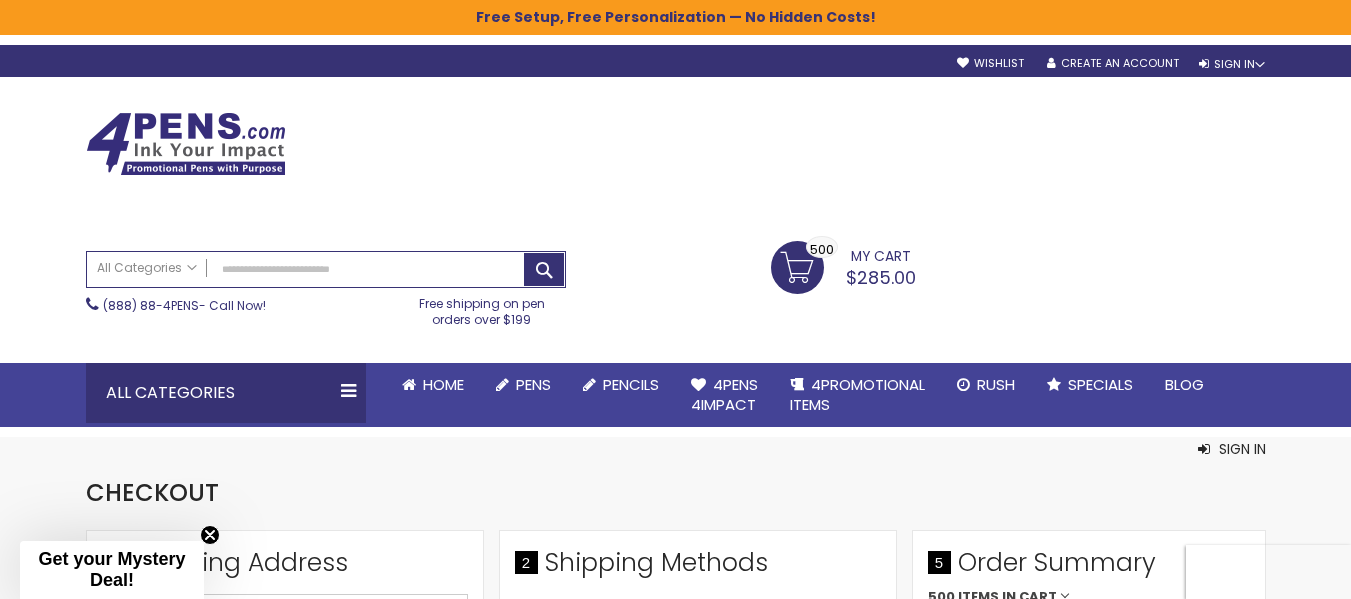 scroll, scrollTop: 0, scrollLeft: 0, axis: both 